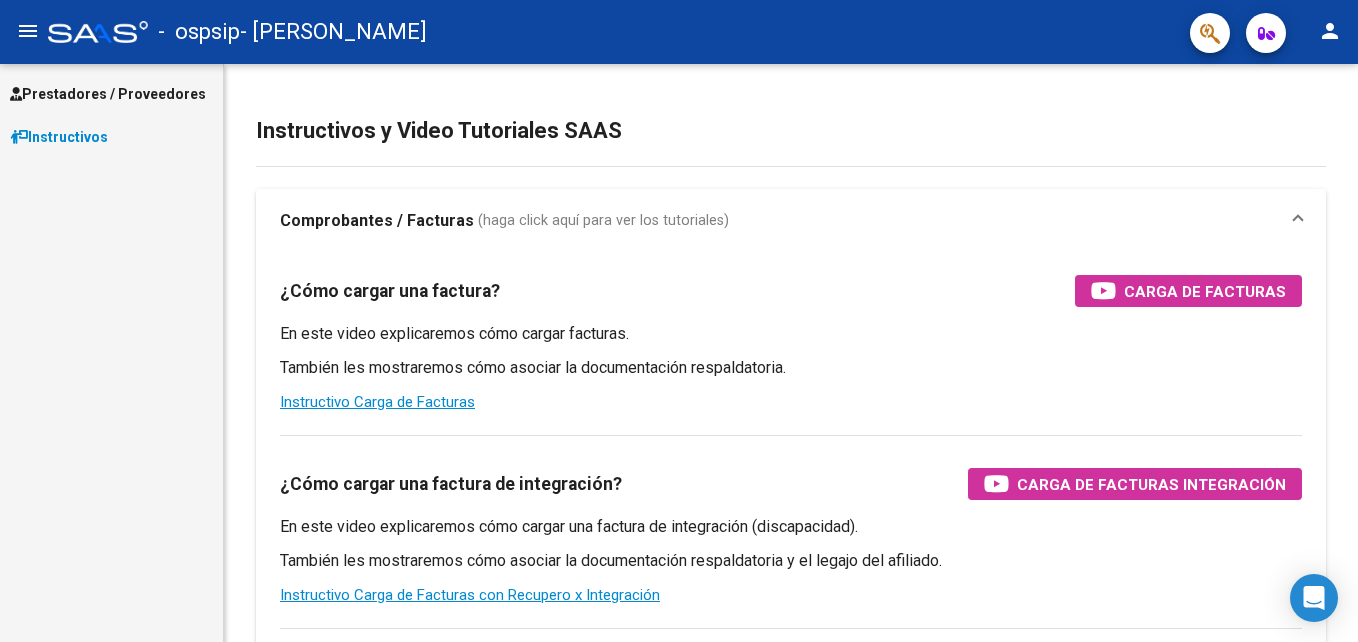 scroll, scrollTop: 0, scrollLeft: 0, axis: both 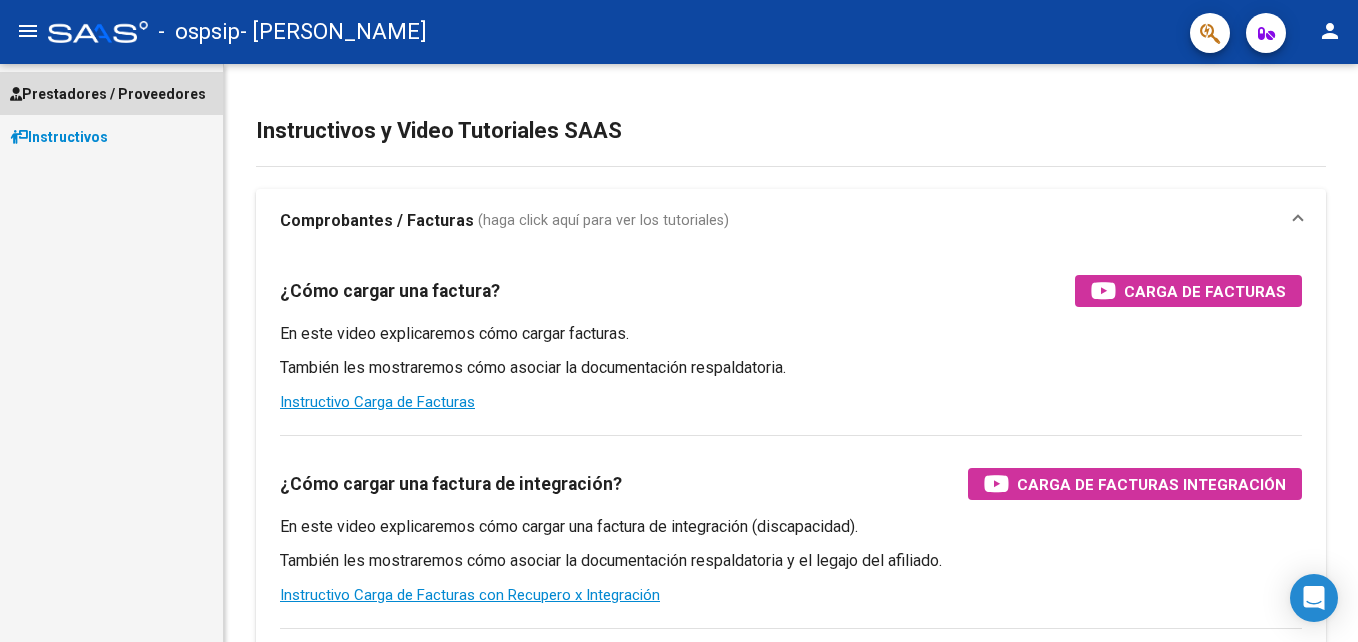 click on "Prestadores / Proveedores" at bounding box center (108, 94) 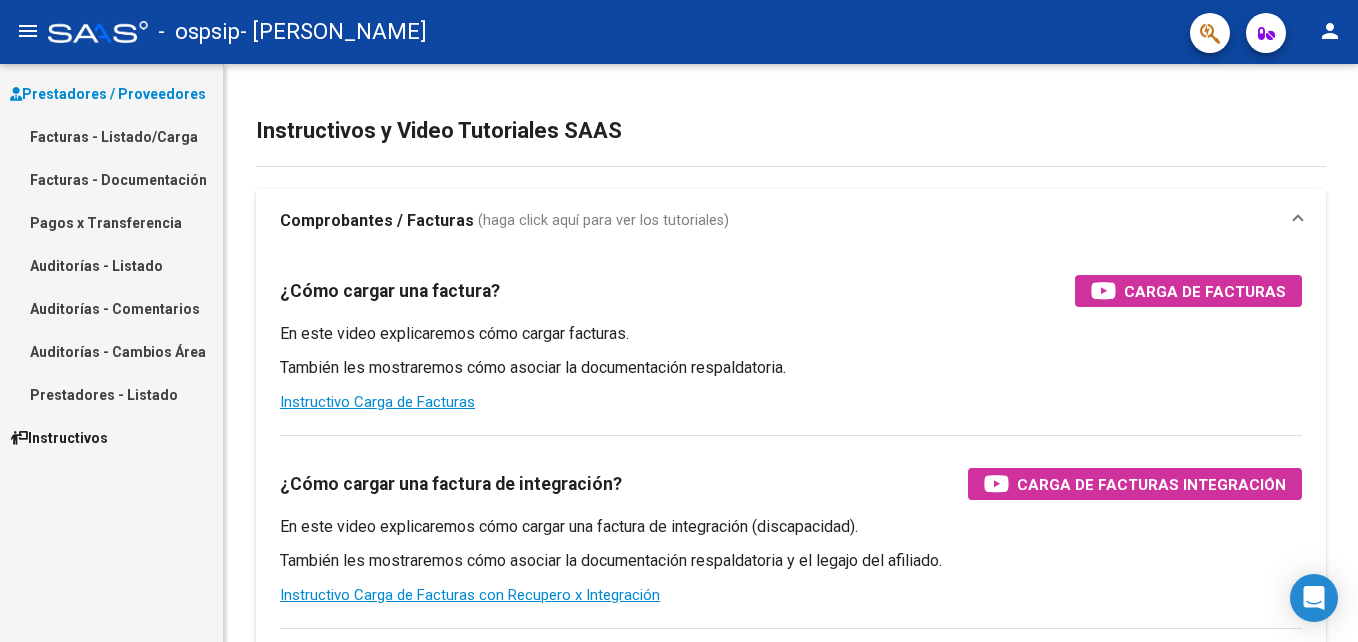 click on "Pagos x Transferencia" at bounding box center [111, 222] 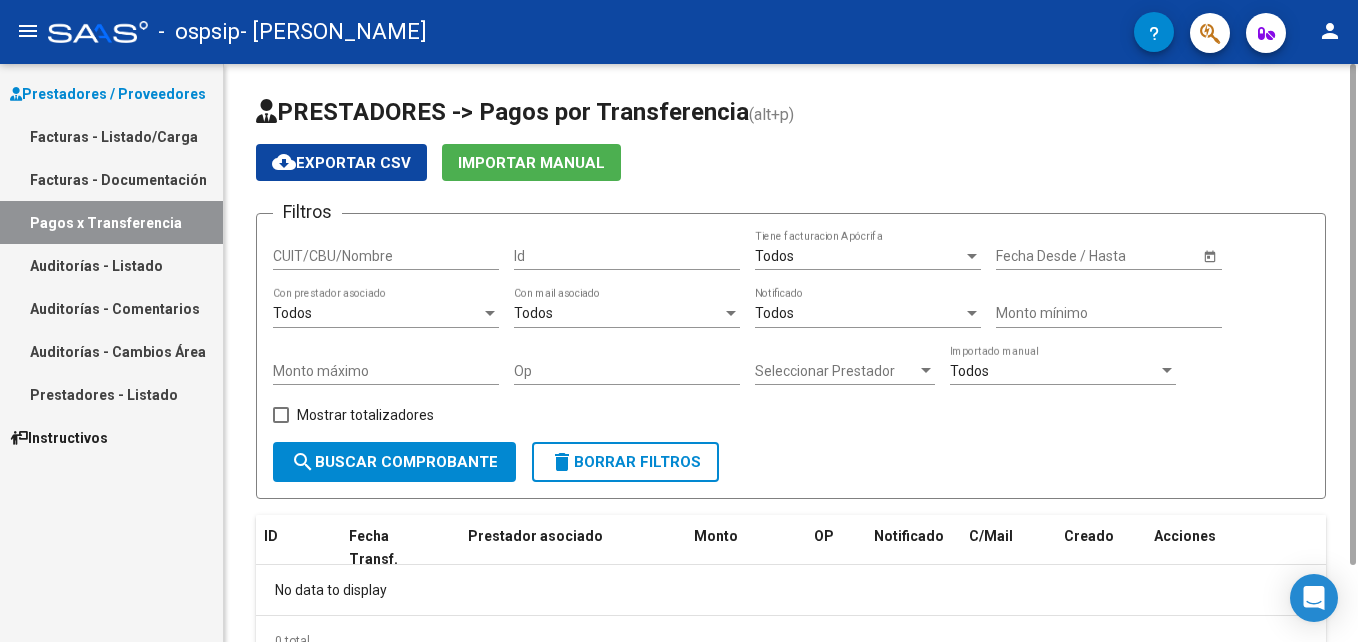 scroll, scrollTop: 88, scrollLeft: 0, axis: vertical 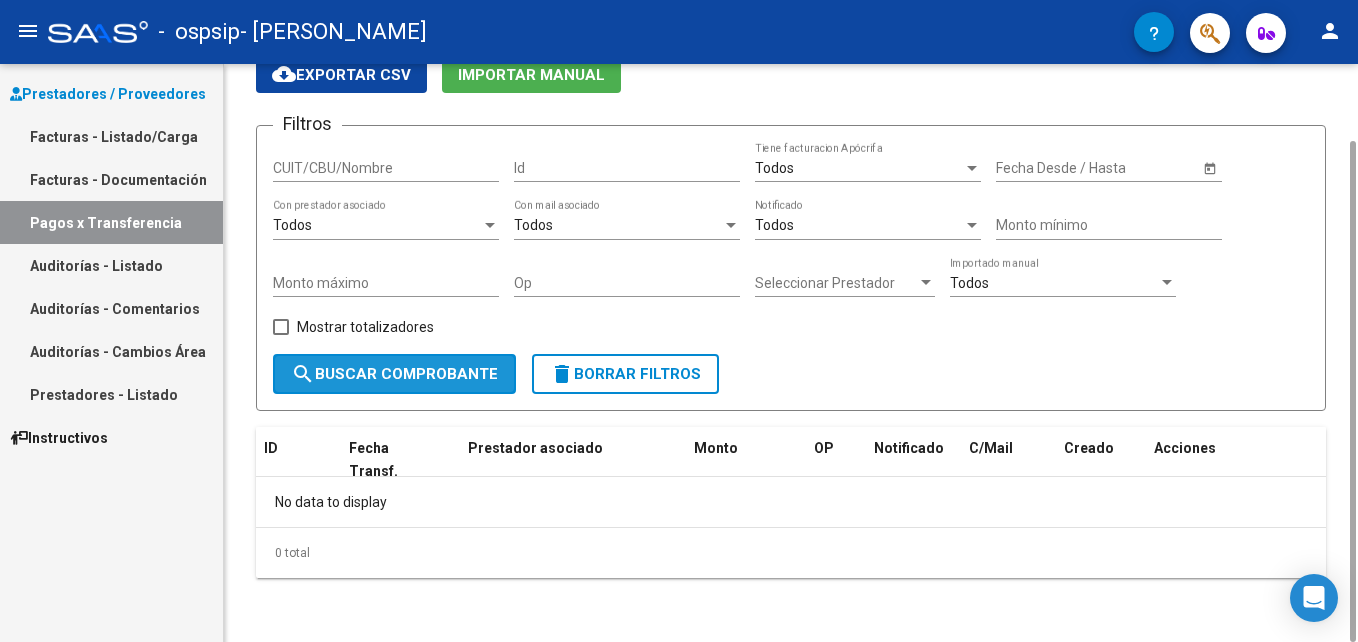 click on "search  Buscar Comprobante" 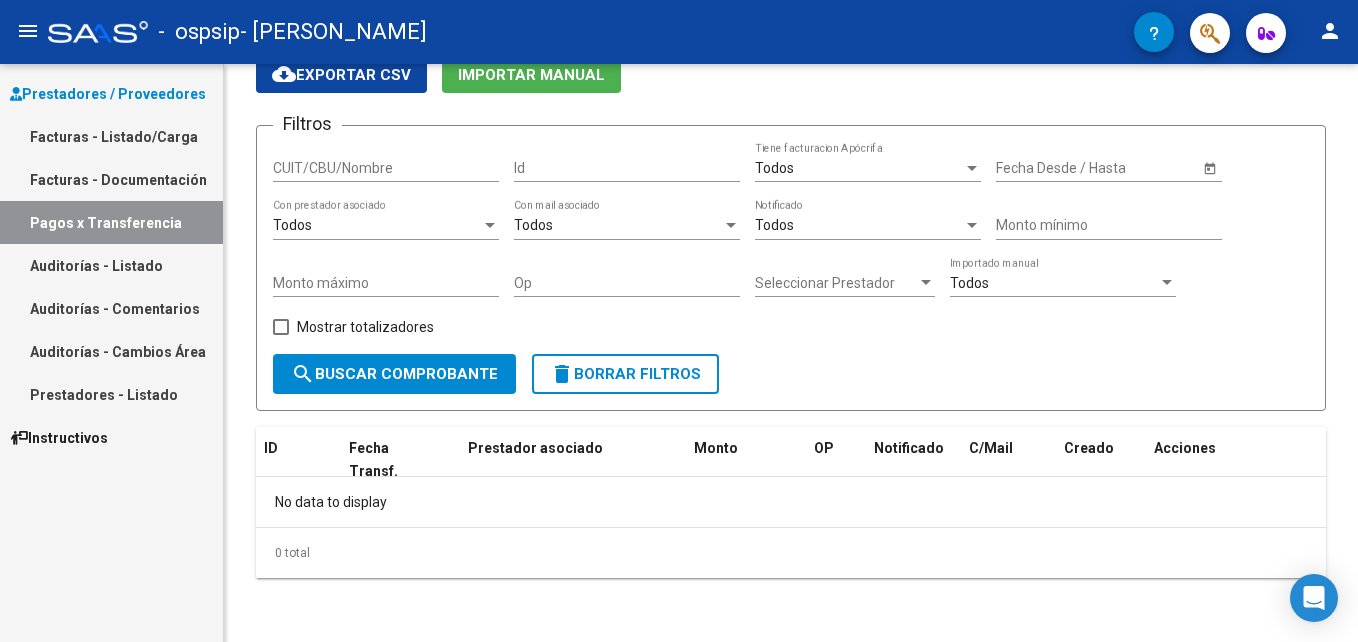 click on "Facturas - Documentación" at bounding box center [111, 179] 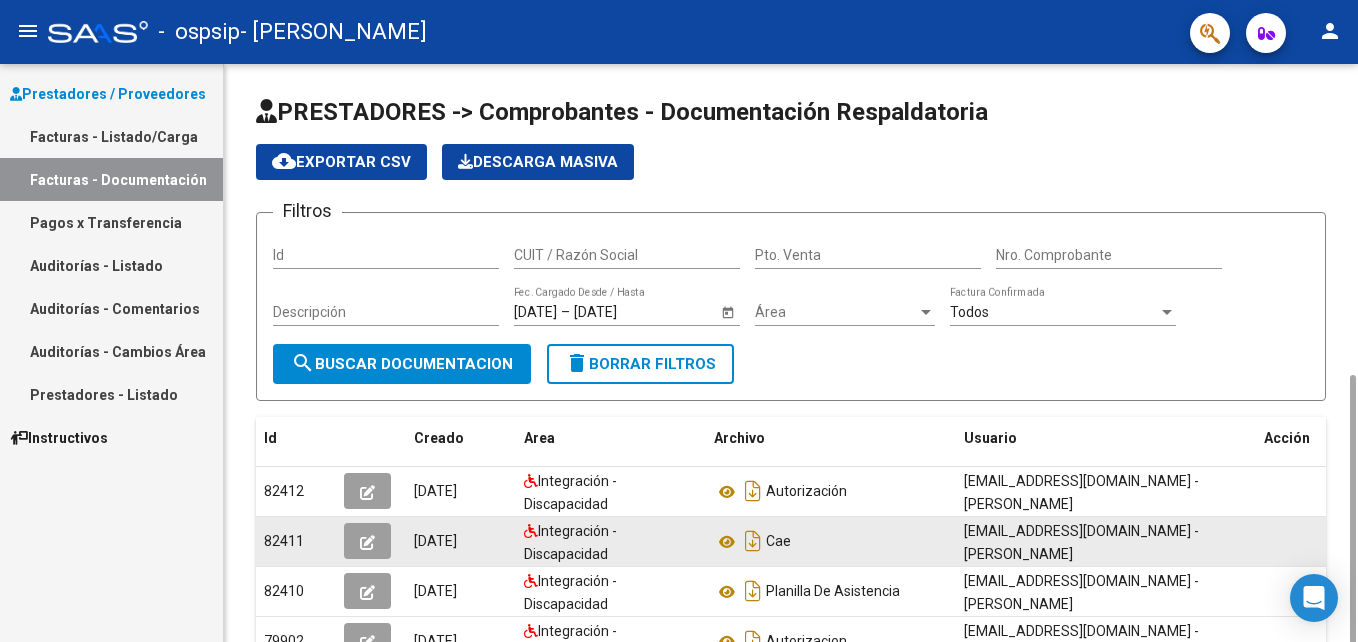 scroll, scrollTop: 400, scrollLeft: 0, axis: vertical 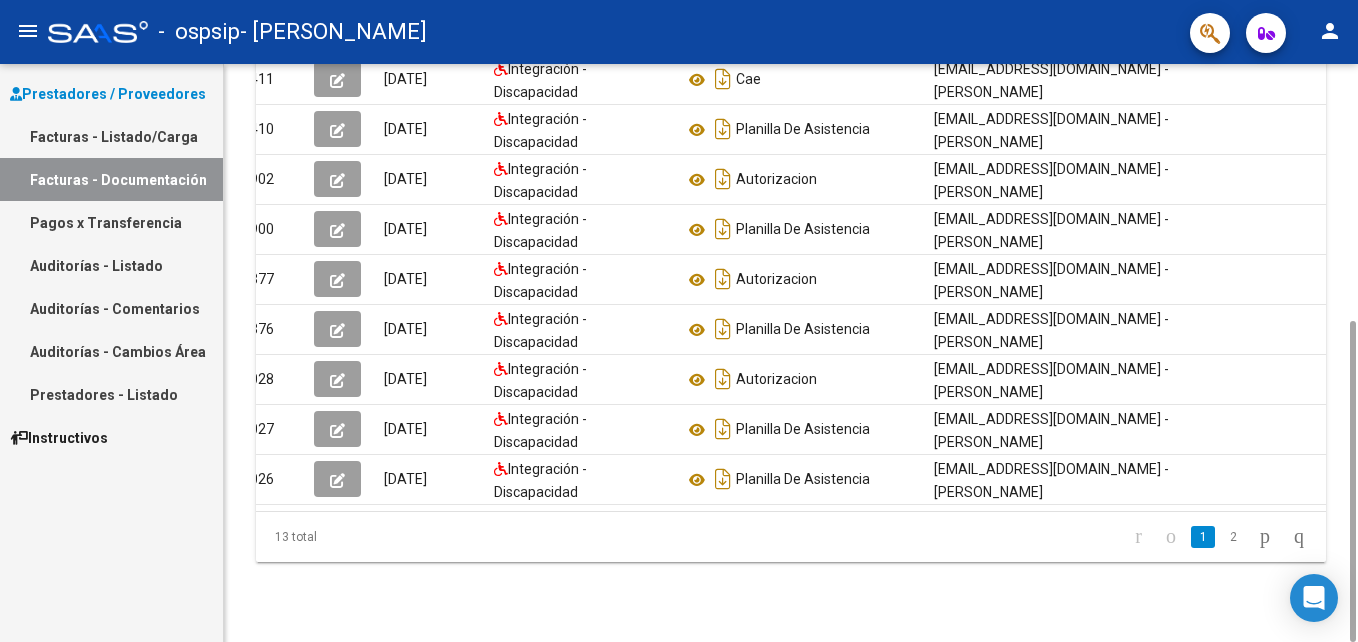 drag, startPoint x: 1356, startPoint y: 425, endPoint x: 1361, endPoint y: 504, distance: 79.15807 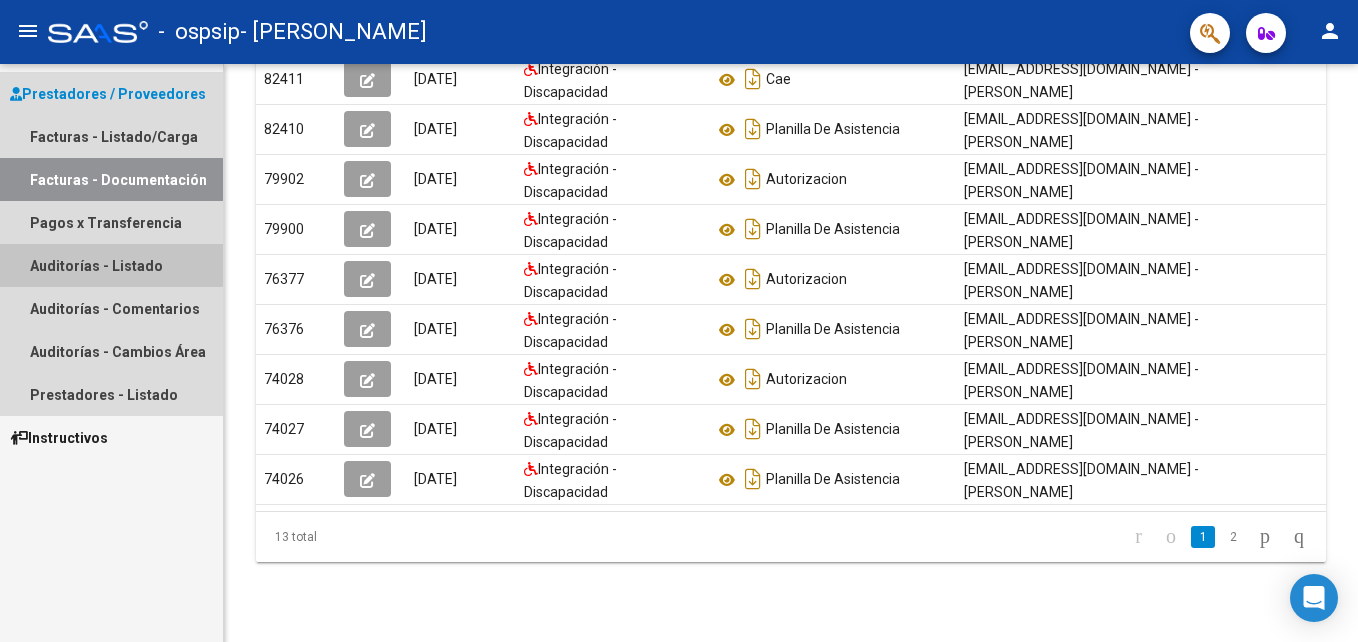 click on "Auditorías - Listado" at bounding box center [111, 265] 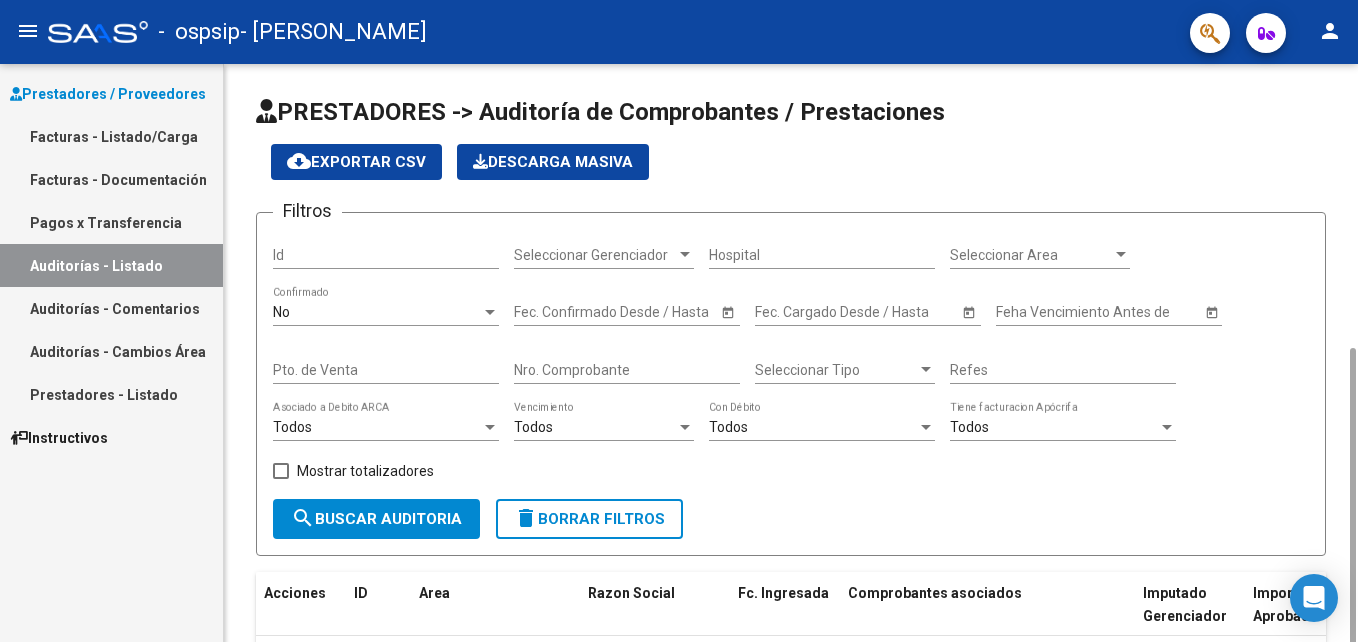 scroll, scrollTop: 159, scrollLeft: 0, axis: vertical 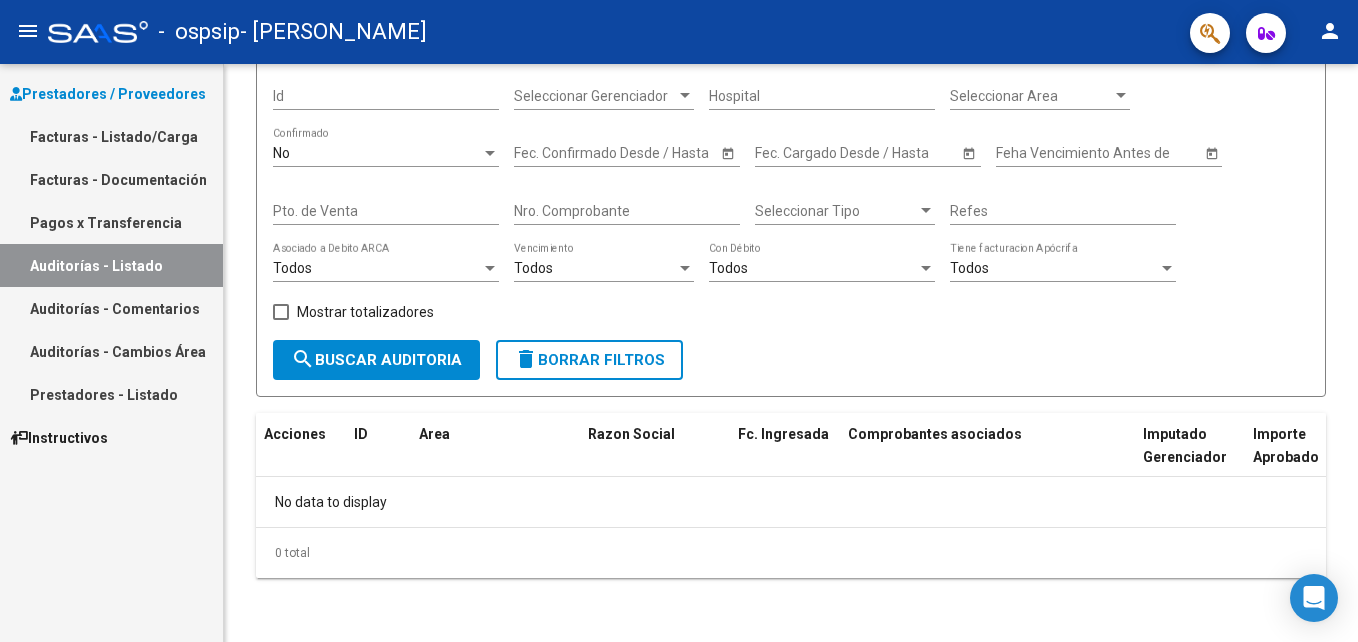 click on "Pagos x Transferencia" at bounding box center [111, 222] 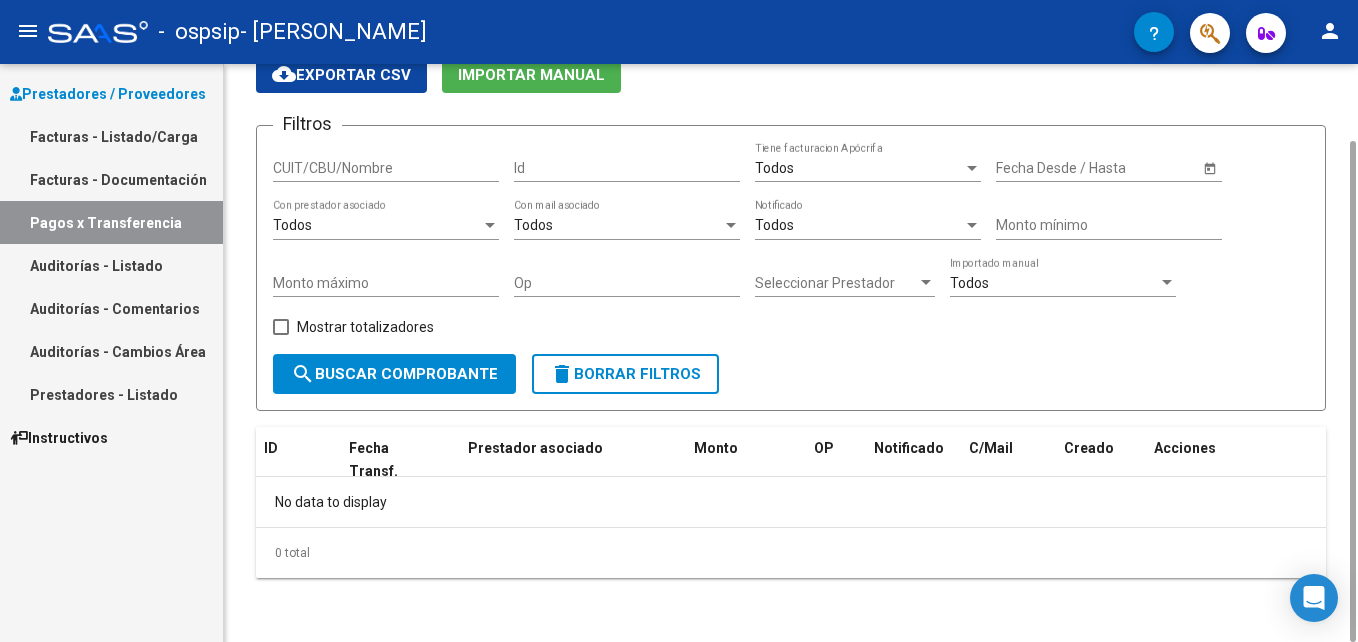 scroll, scrollTop: 0, scrollLeft: 0, axis: both 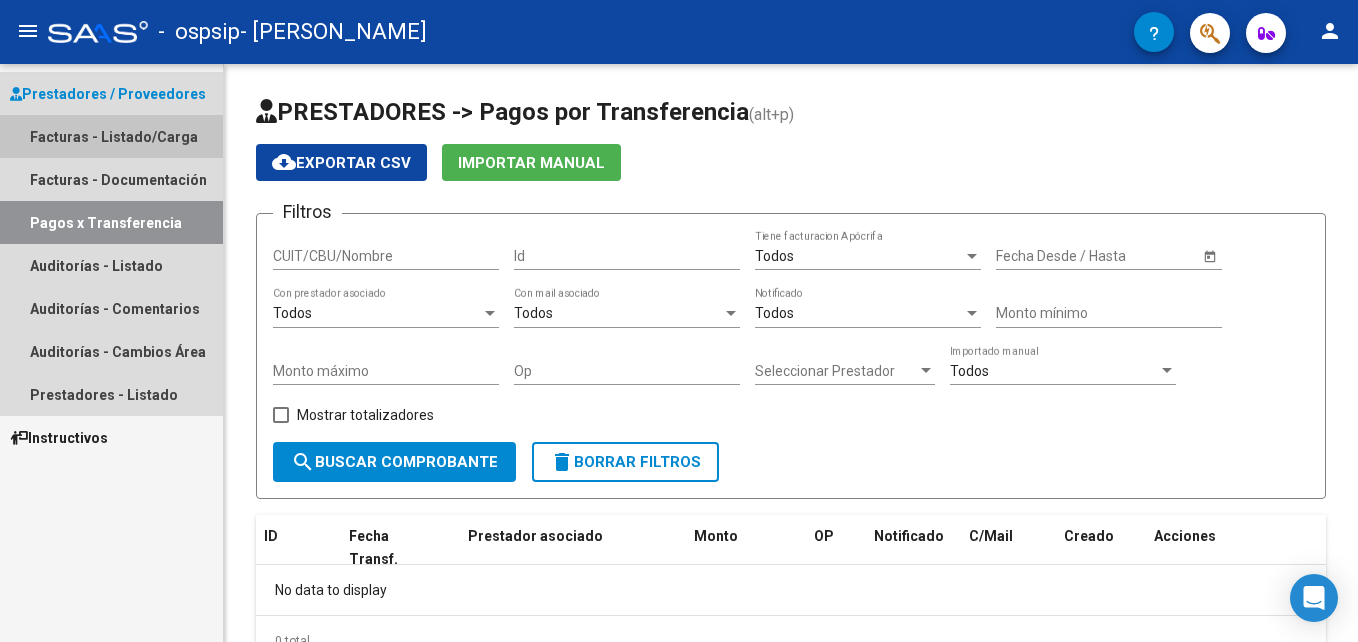 click on "Facturas - Listado/Carga" at bounding box center (111, 136) 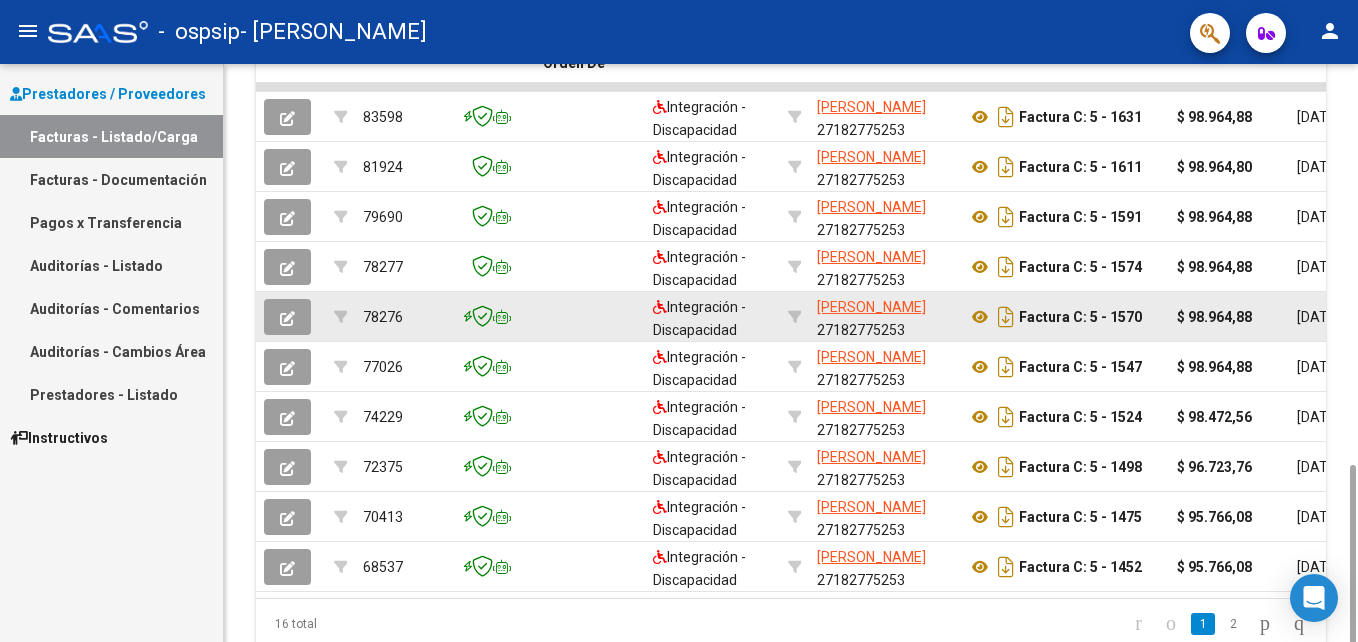 scroll, scrollTop: 687, scrollLeft: 0, axis: vertical 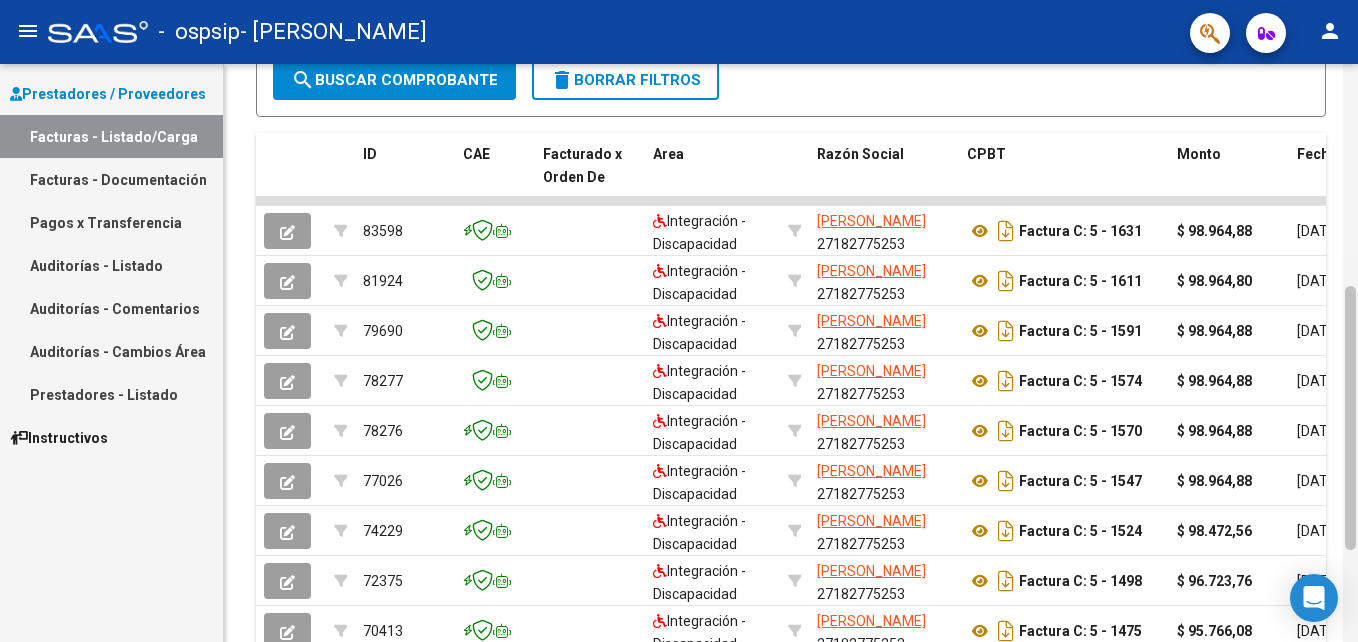 drag, startPoint x: 1349, startPoint y: 422, endPoint x: 1348, endPoint y: 346, distance: 76.00658 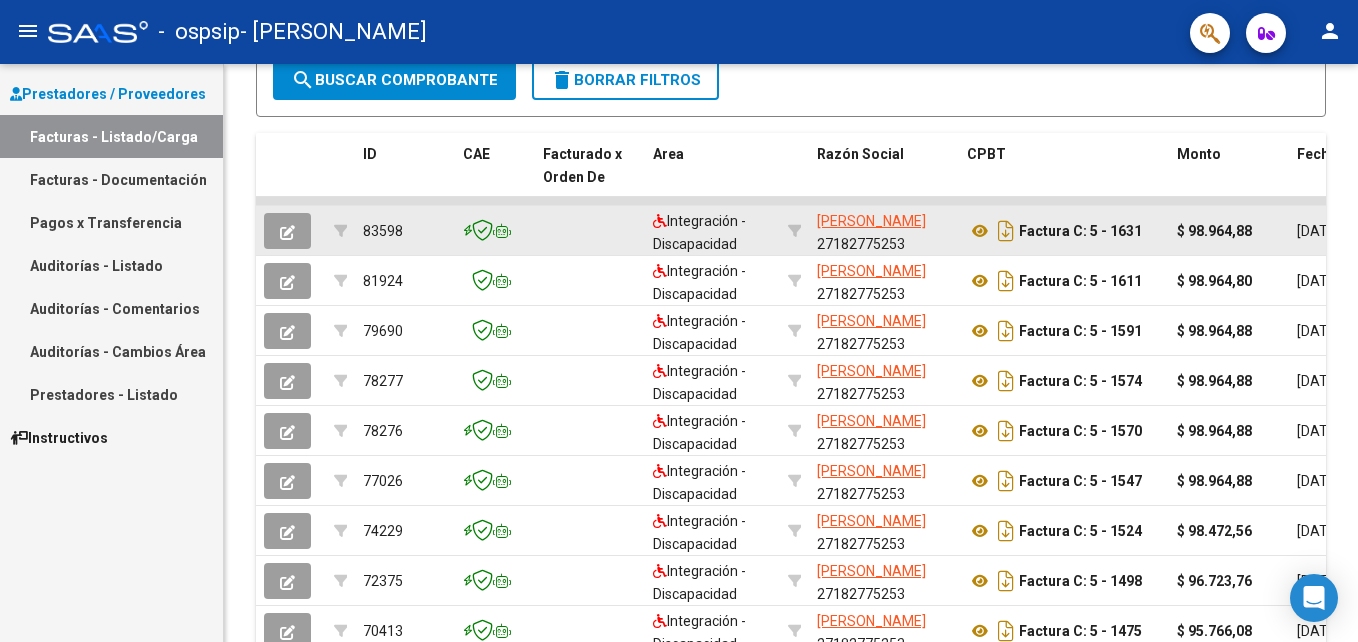 scroll, scrollTop: 86, scrollLeft: 0, axis: vertical 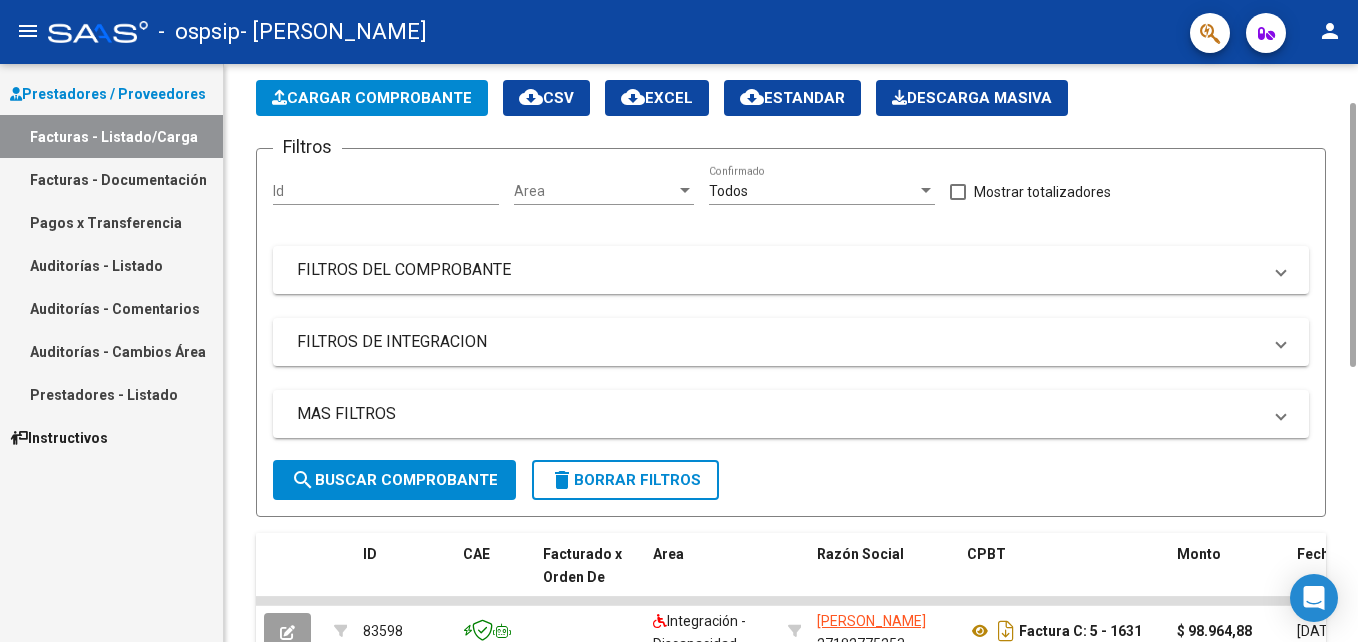 click on "Cargar Comprobante" 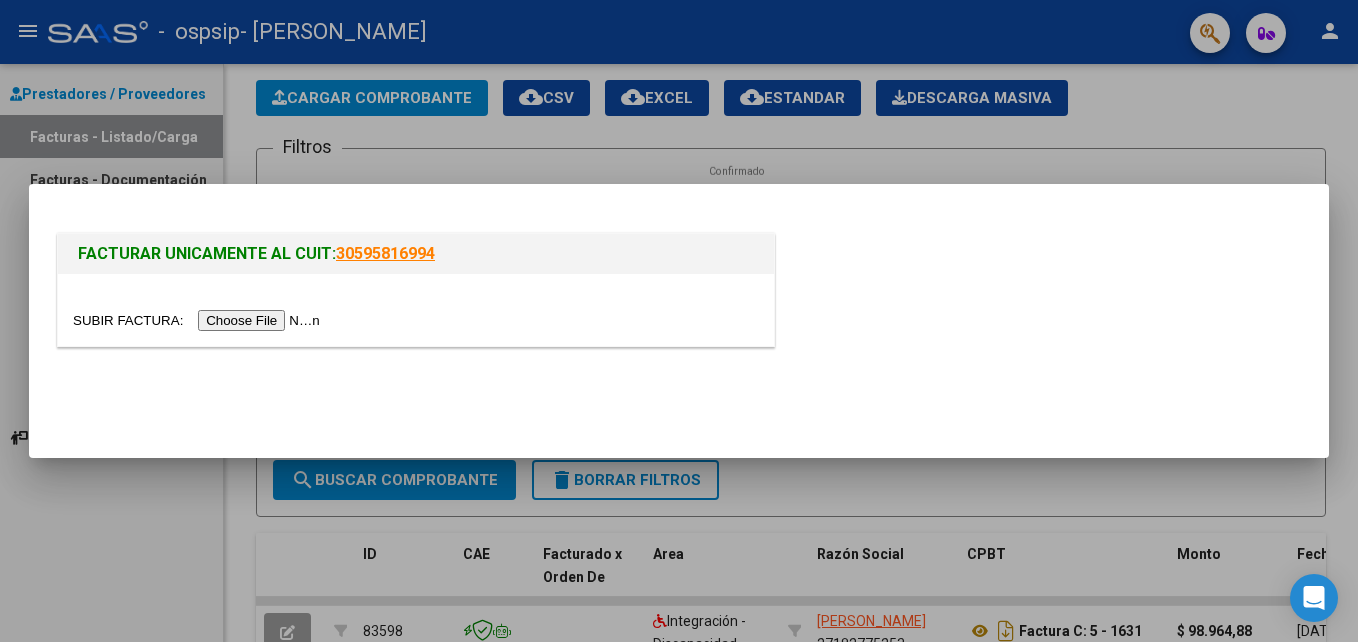 click at bounding box center (199, 320) 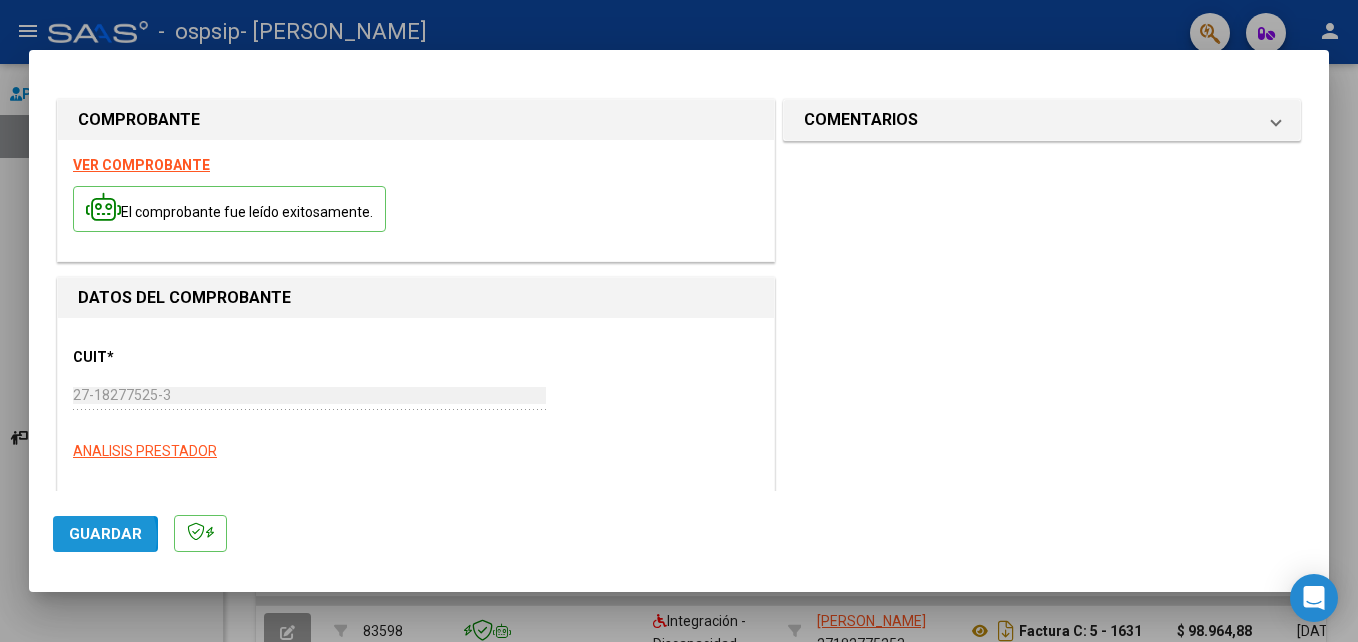 drag, startPoint x: 90, startPoint y: 537, endPoint x: 256, endPoint y: 482, distance: 174.87424 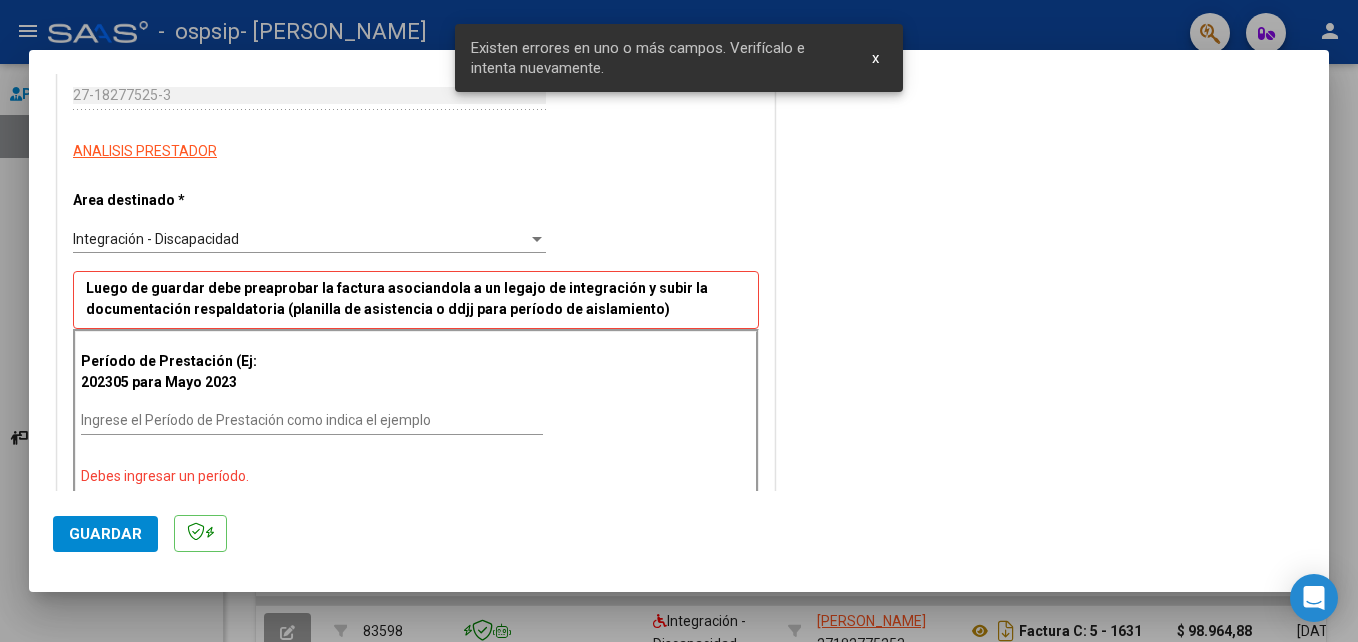 scroll, scrollTop: 400, scrollLeft: 0, axis: vertical 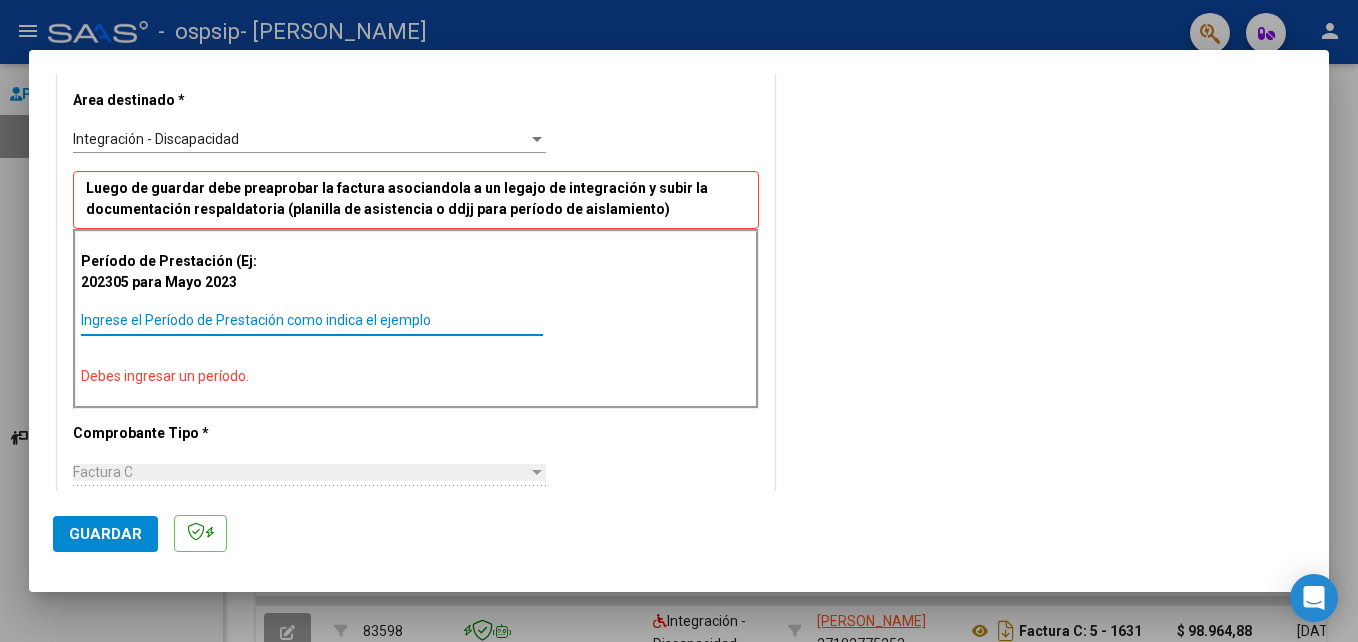 click on "Ingrese el Período de Prestación como indica el ejemplo" at bounding box center [312, 320] 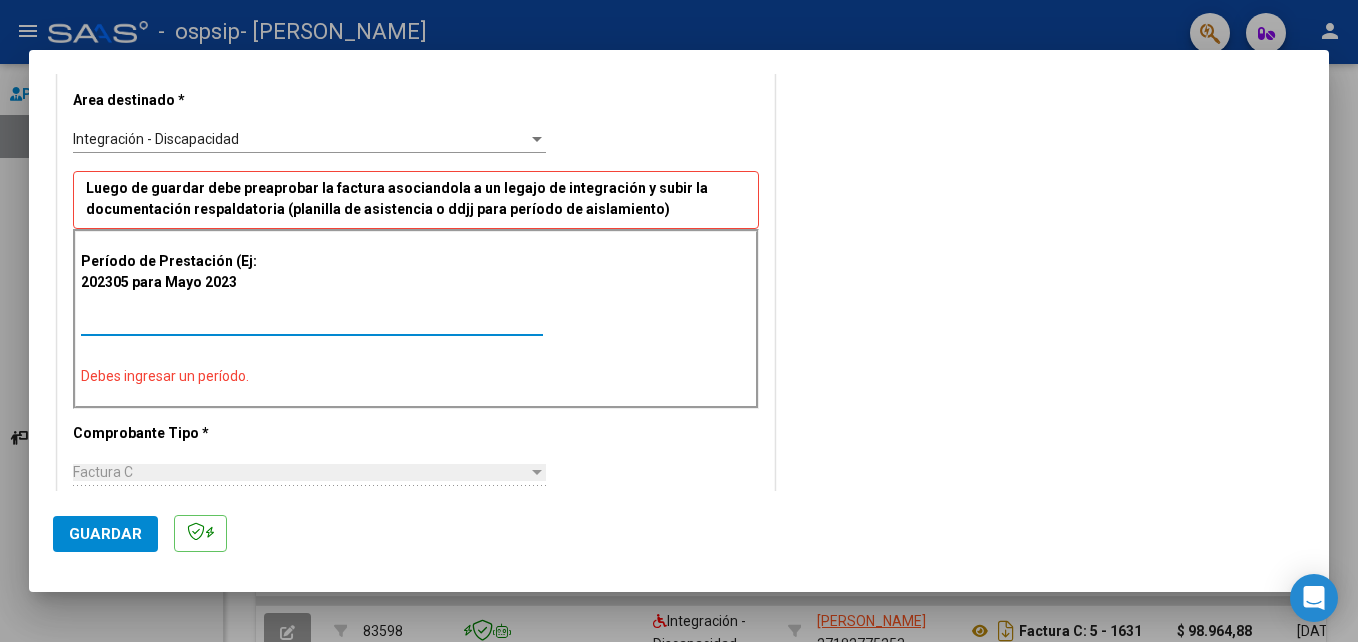 type on "202505" 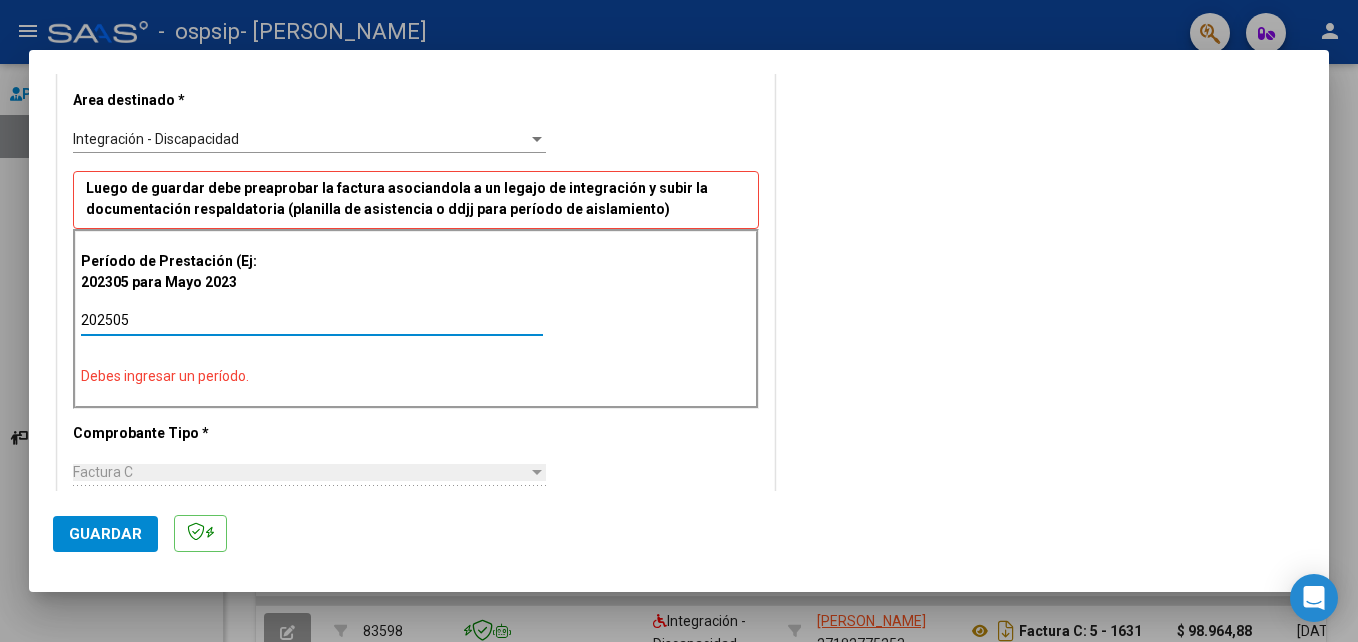 type on "[DATE]" 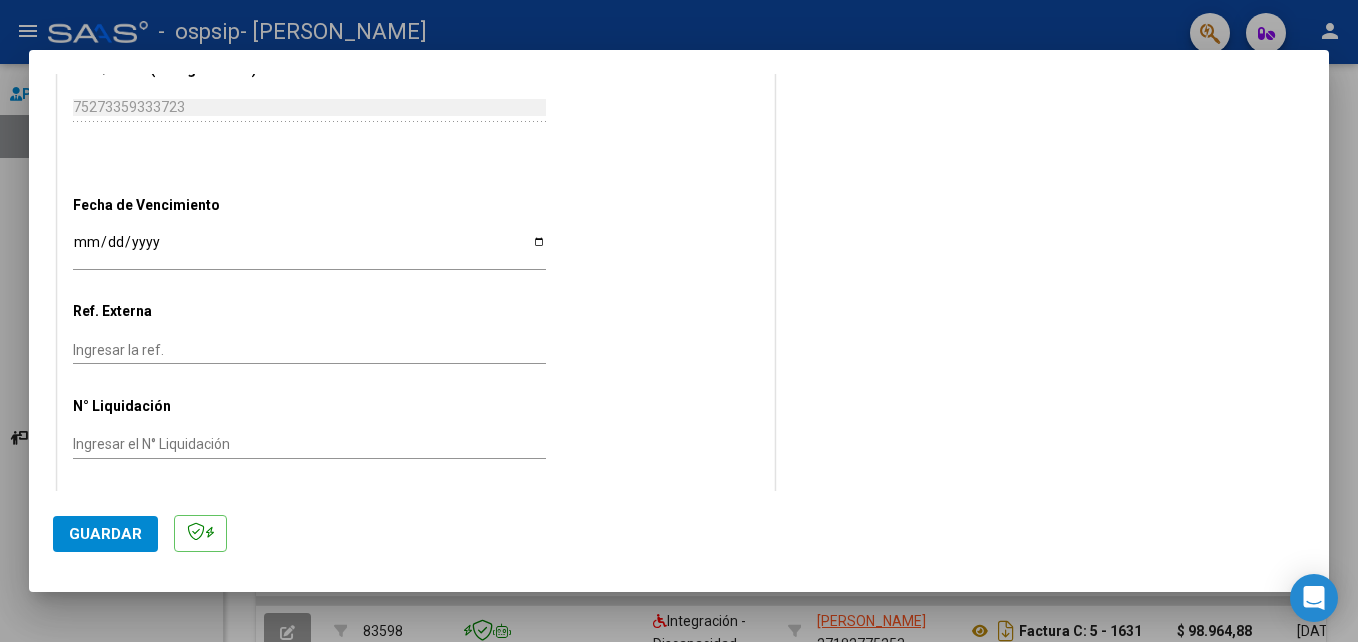 scroll, scrollTop: 1205, scrollLeft: 0, axis: vertical 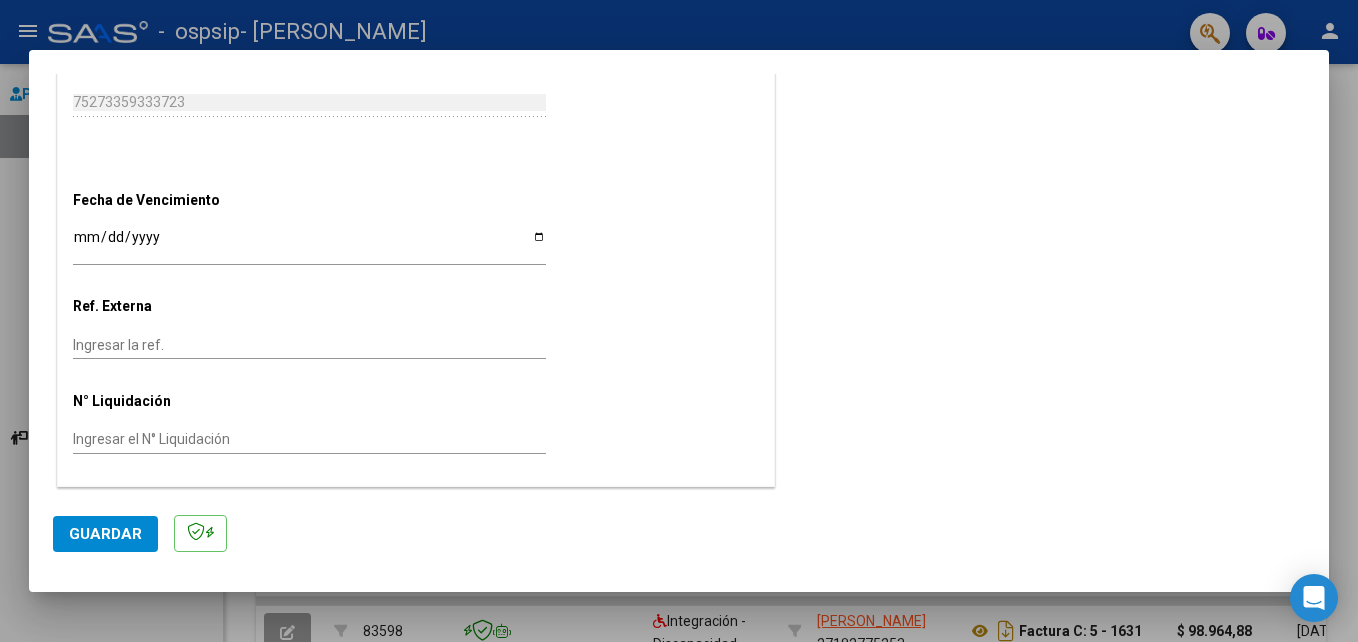 type on "202506" 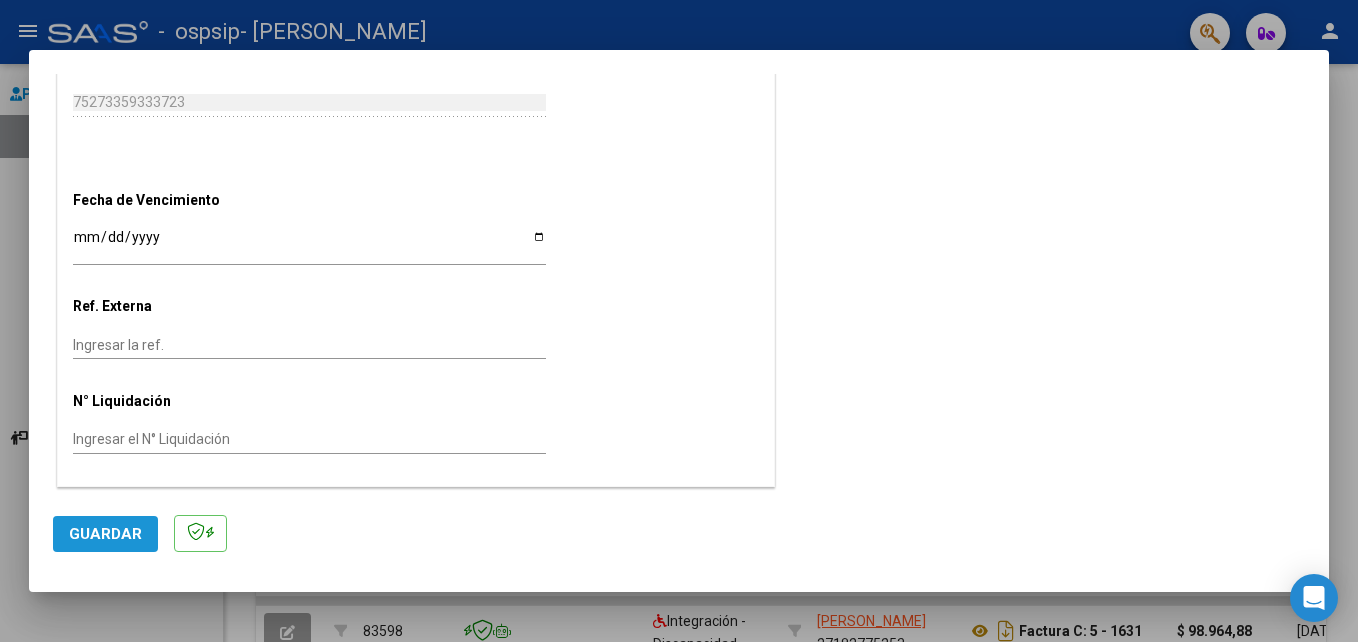 click on "Guardar" 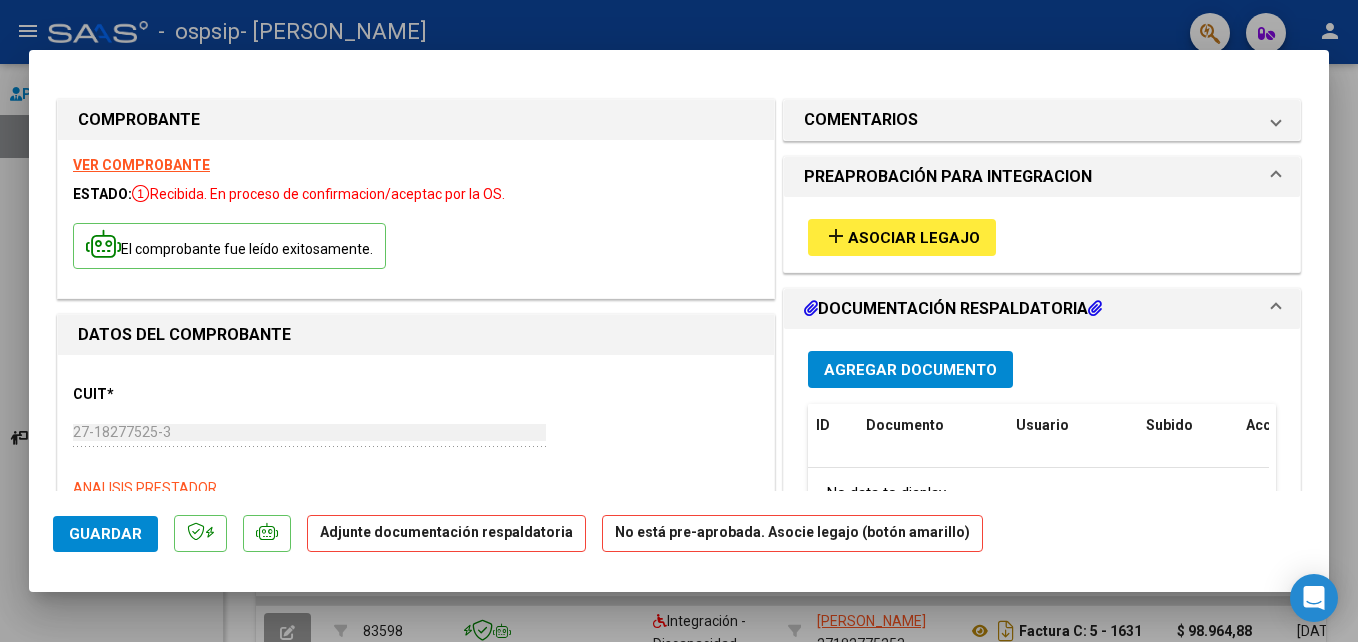 scroll, scrollTop: 100, scrollLeft: 0, axis: vertical 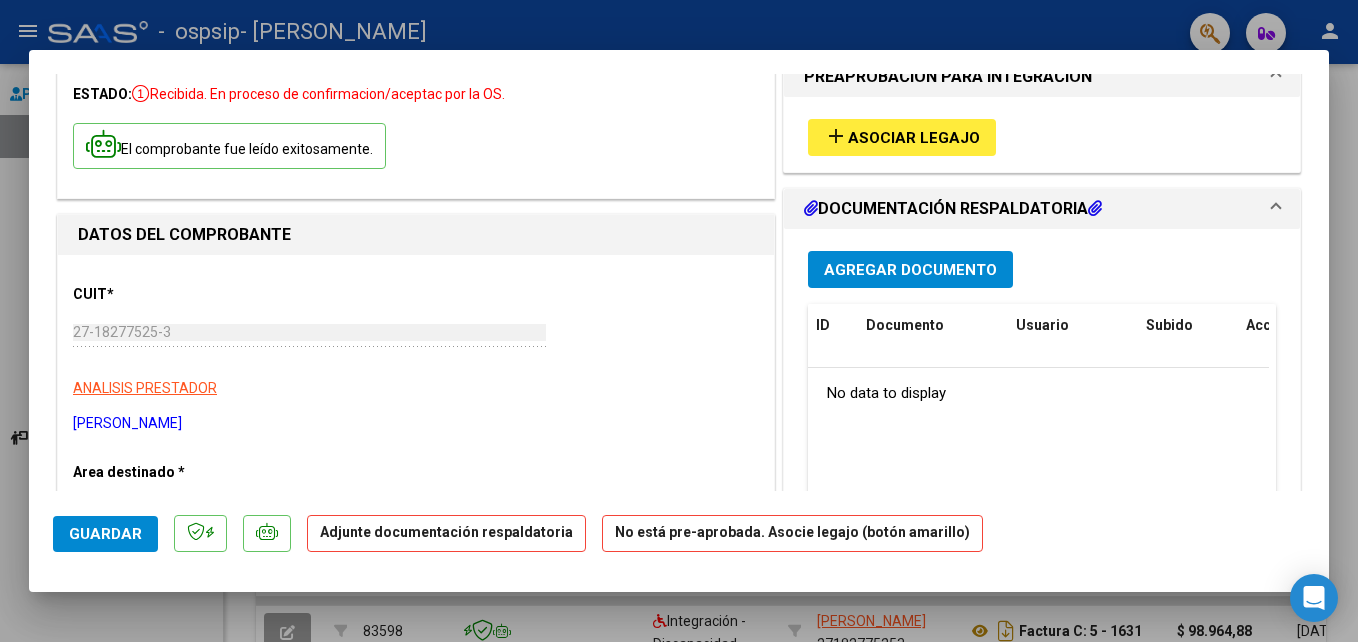 click on "Agregar Documento" at bounding box center (910, 270) 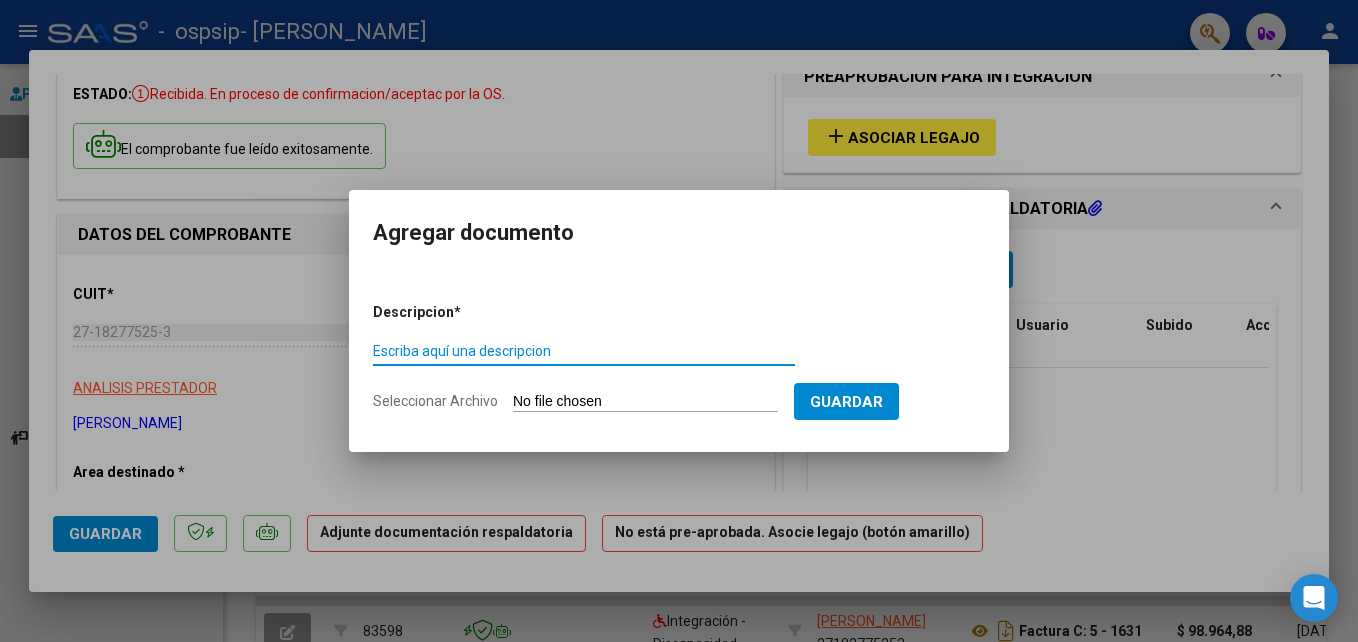 click on "Escriba aquí una descripcion" at bounding box center (584, 351) 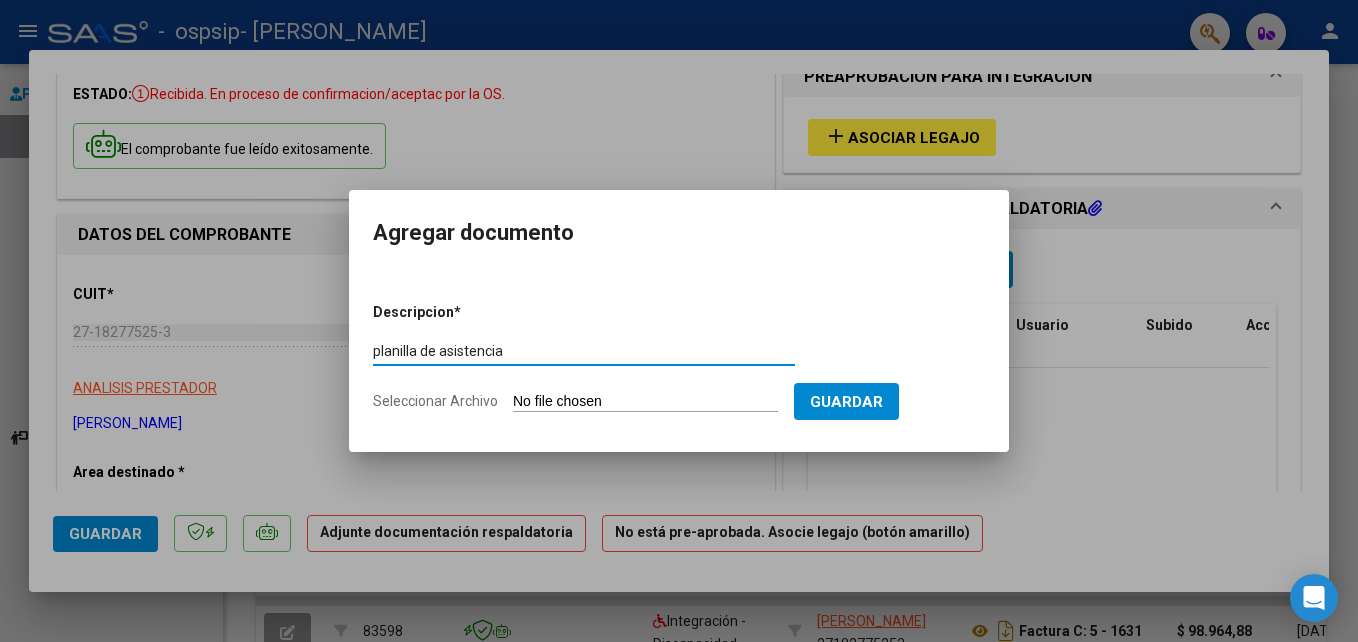 type on "planilla de asistencia" 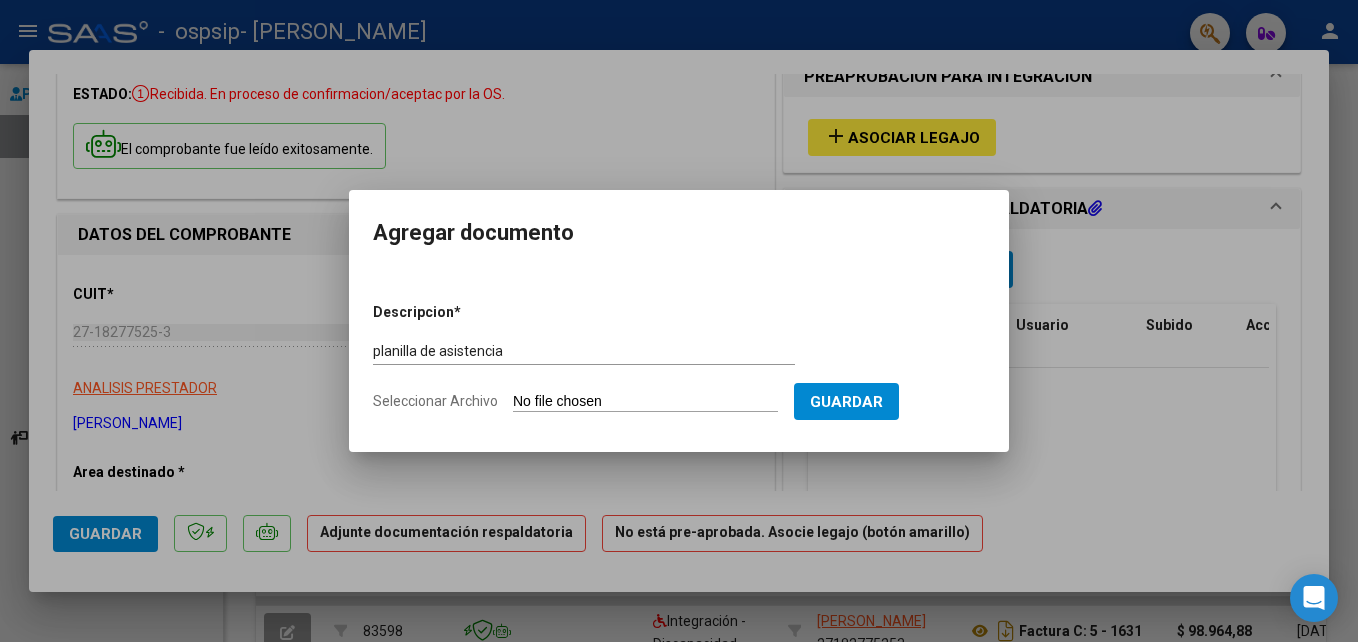 click on "Seleccionar Archivo" 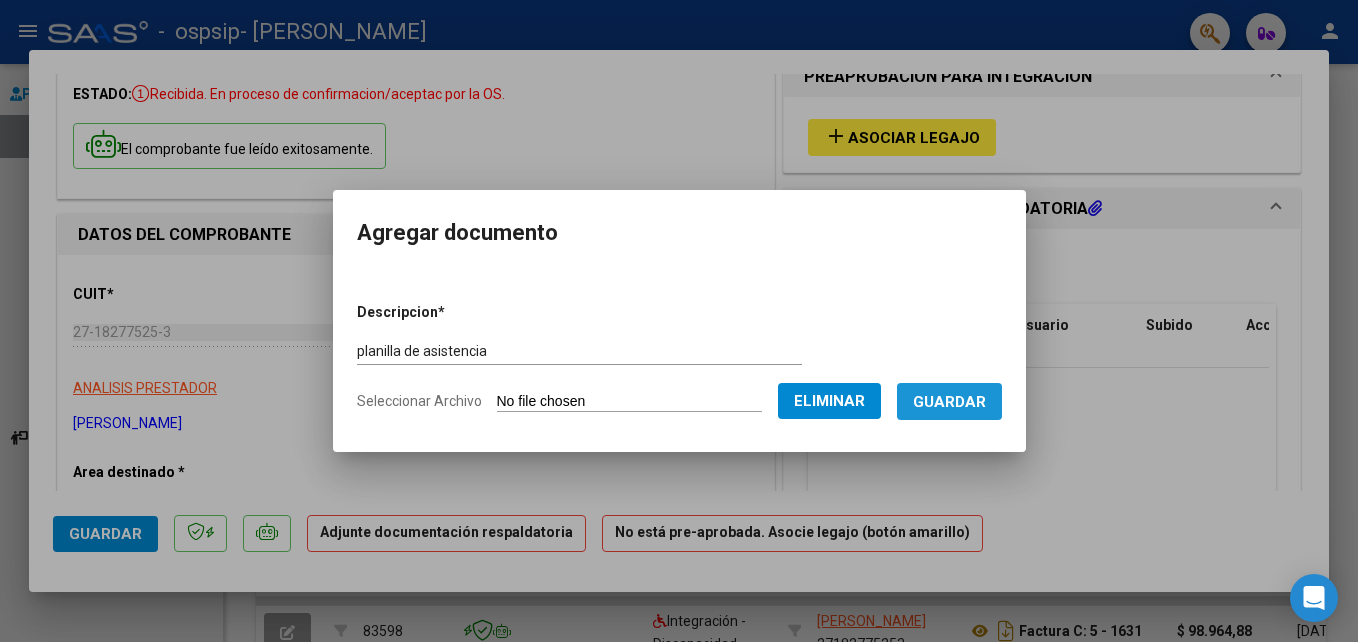 click on "Guardar" at bounding box center [949, 402] 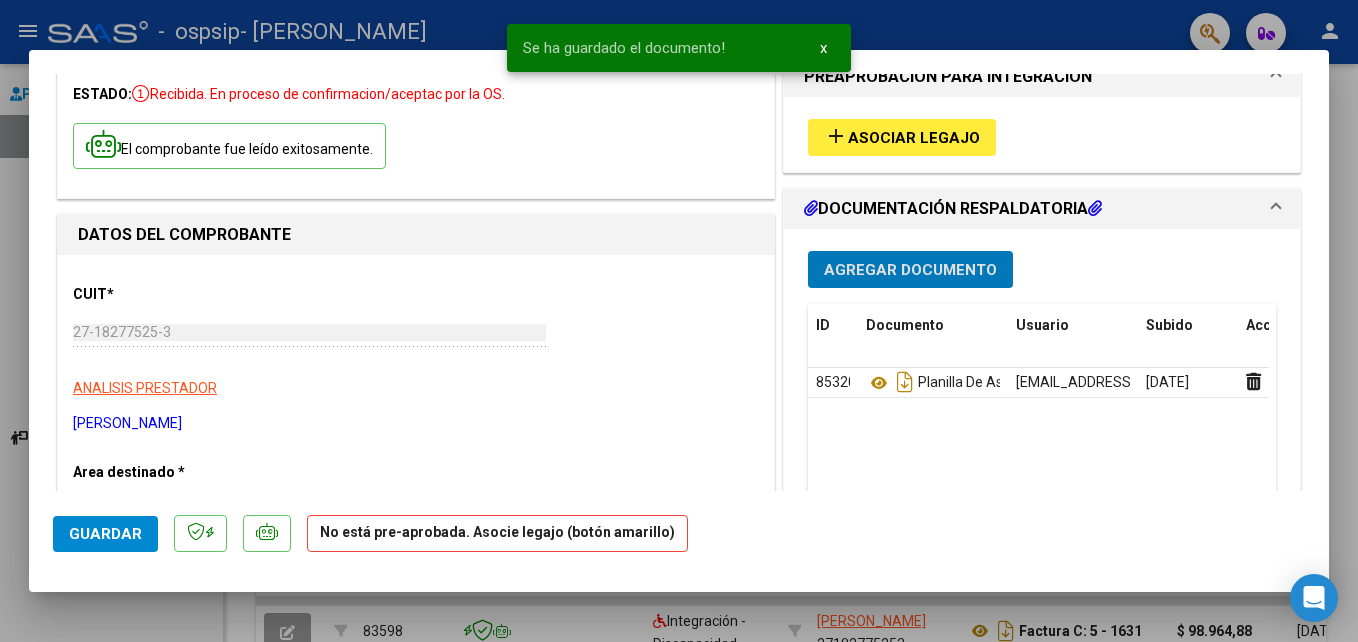 click on "Agregar Documento" at bounding box center [910, 270] 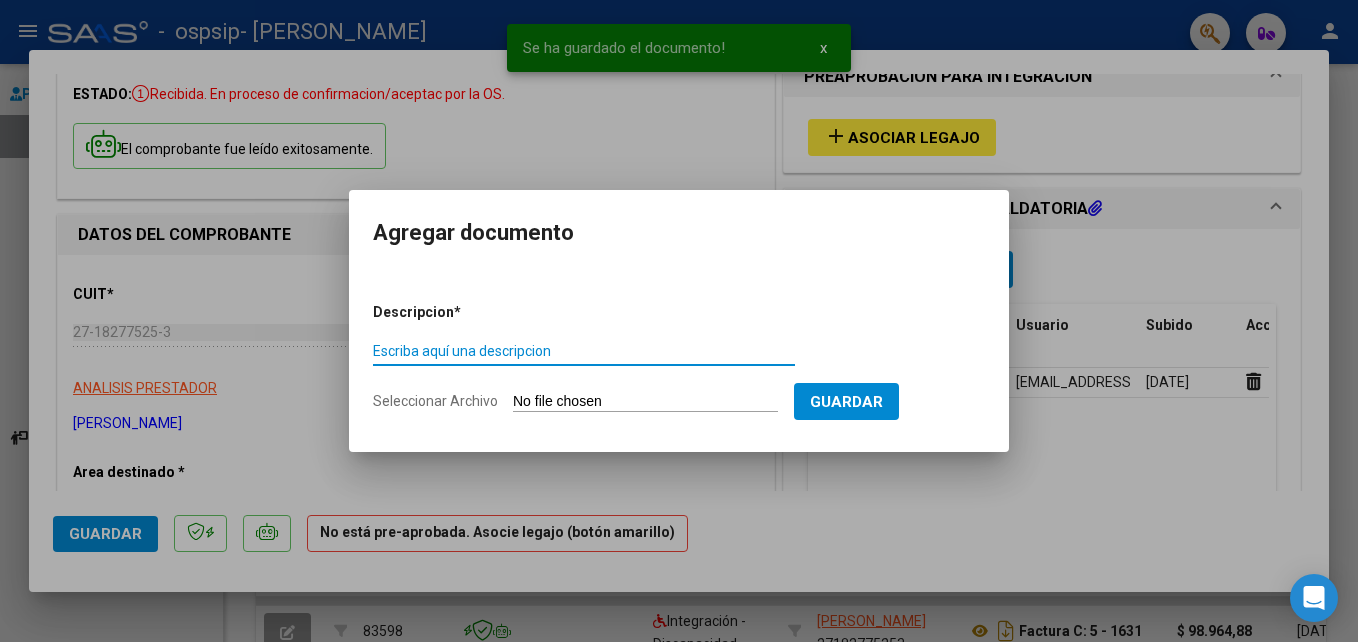 click on "Escriba aquí una descripcion" at bounding box center [584, 351] 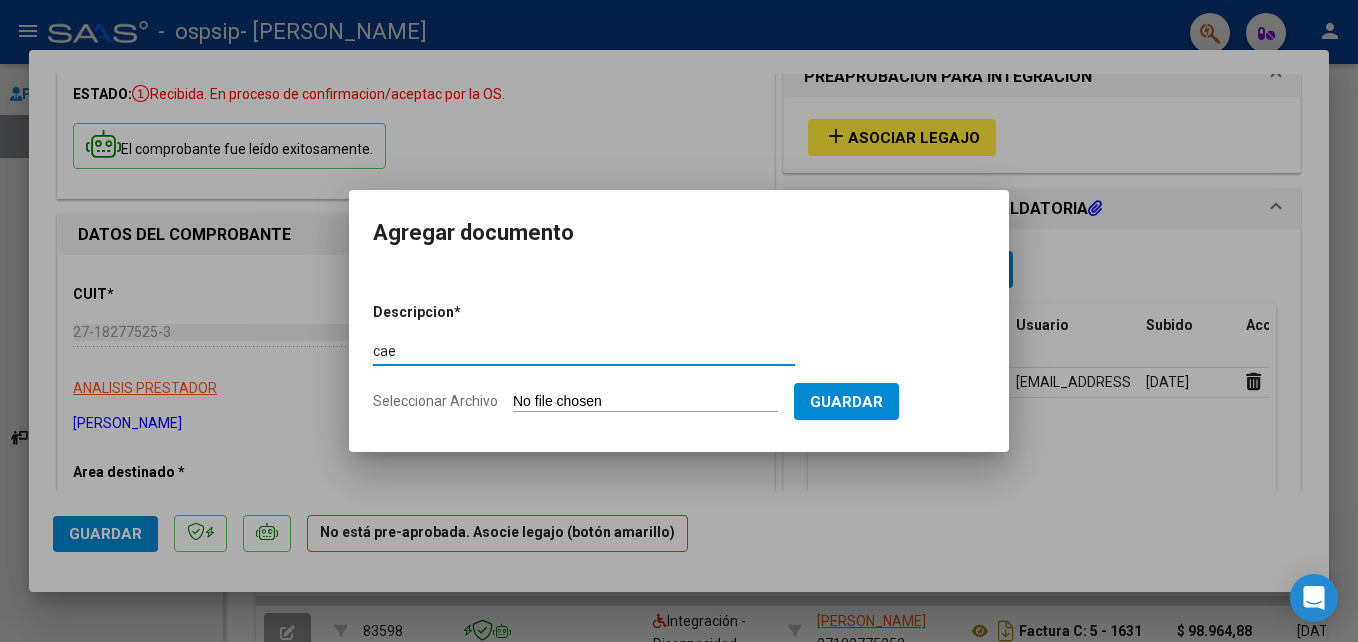 type on "cae" 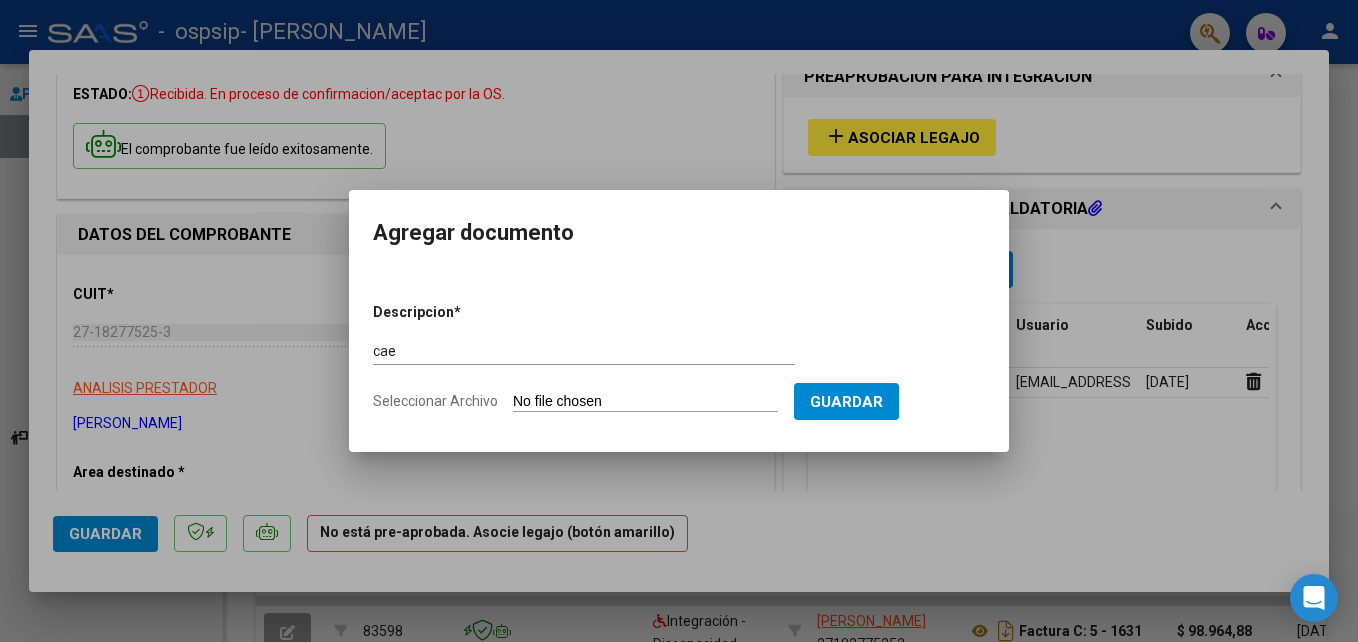 type on "C:\fakepath\Constatación de Comprobantes _ AFIPAlma.pdf" 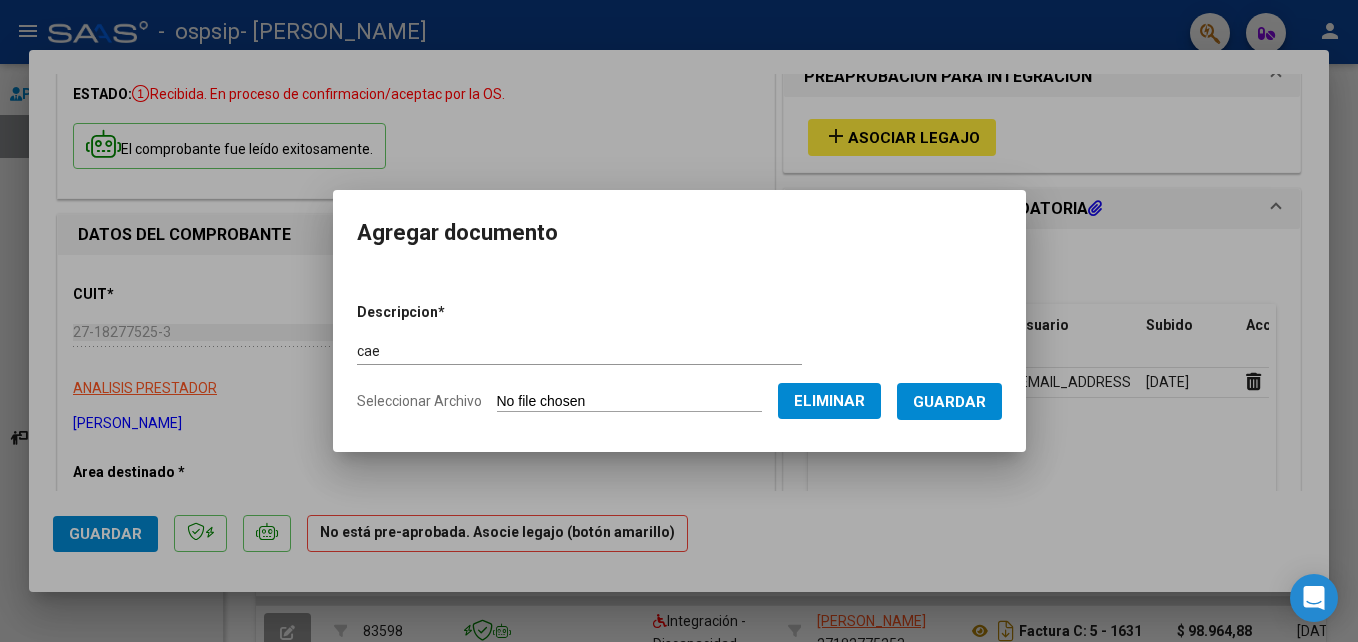 click on "Guardar" at bounding box center [949, 402] 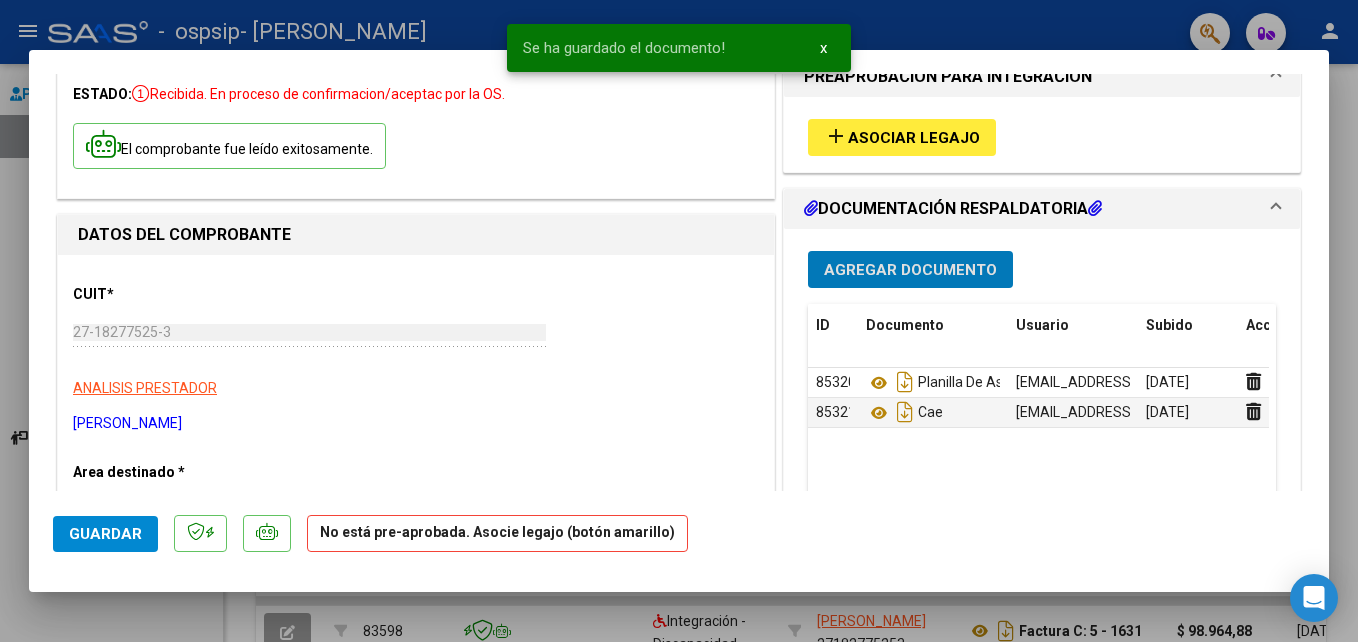 click on "Agregar Documento" at bounding box center [910, 270] 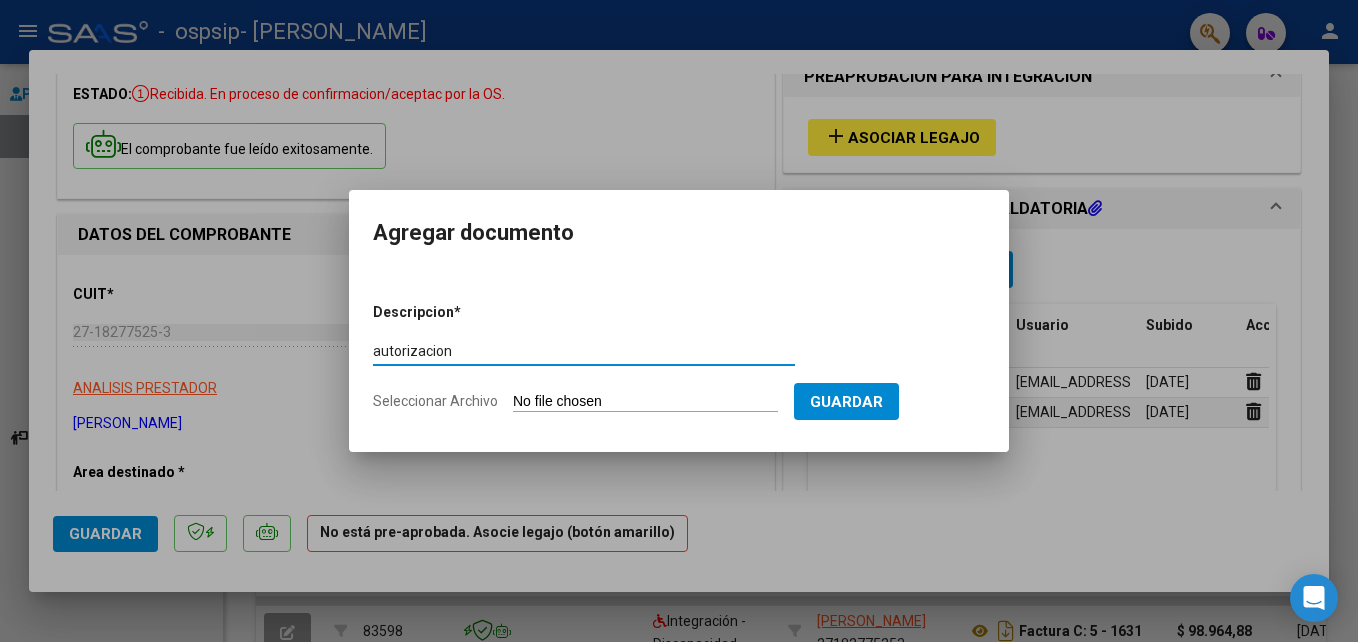 type on "autorizacion" 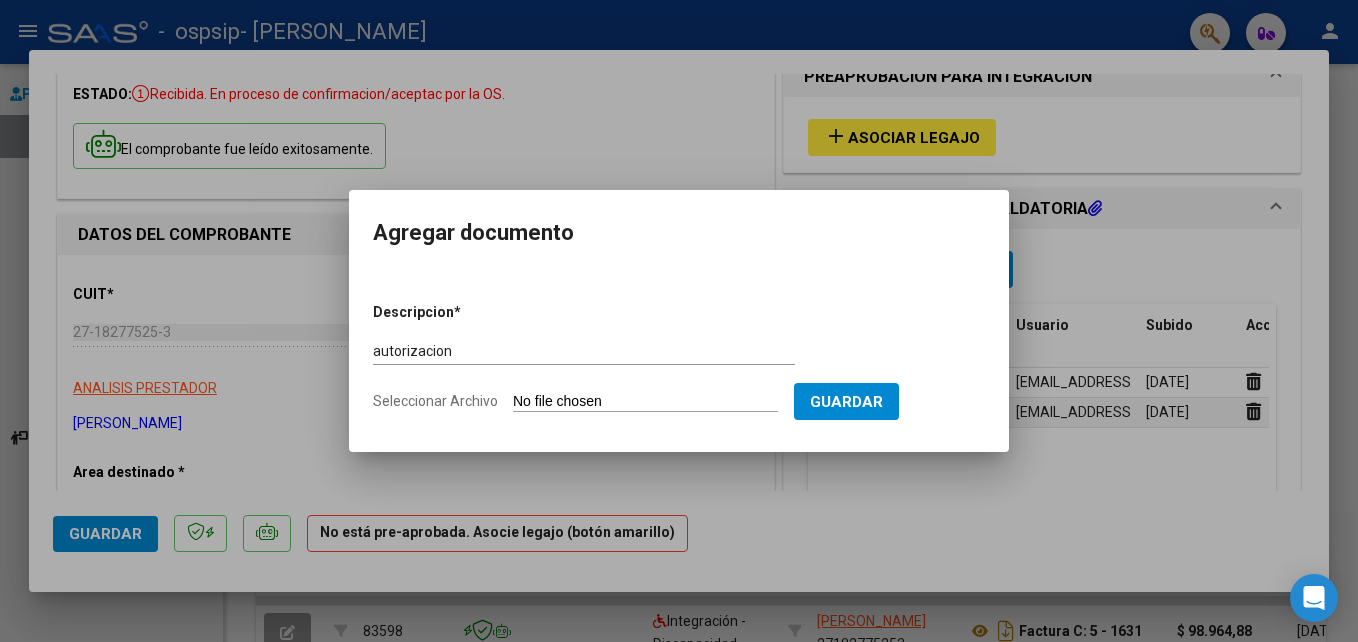 click on "Seleccionar Archivo" at bounding box center [645, 402] 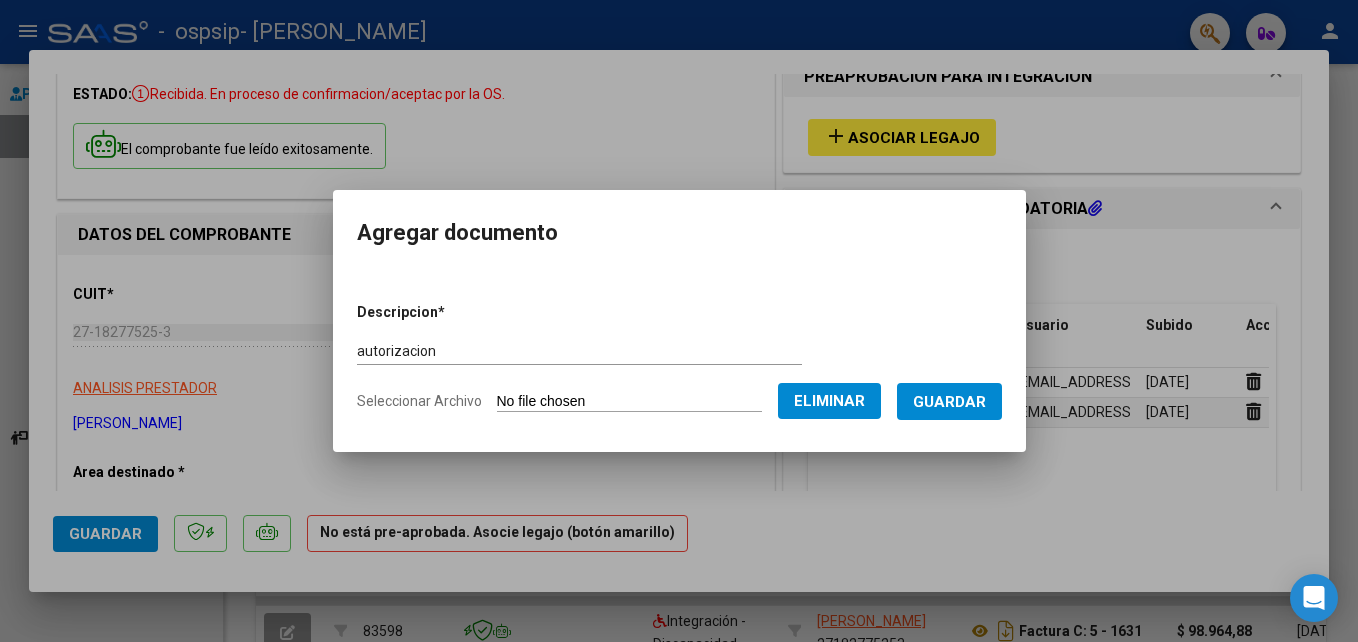 click on "Guardar" at bounding box center [949, 402] 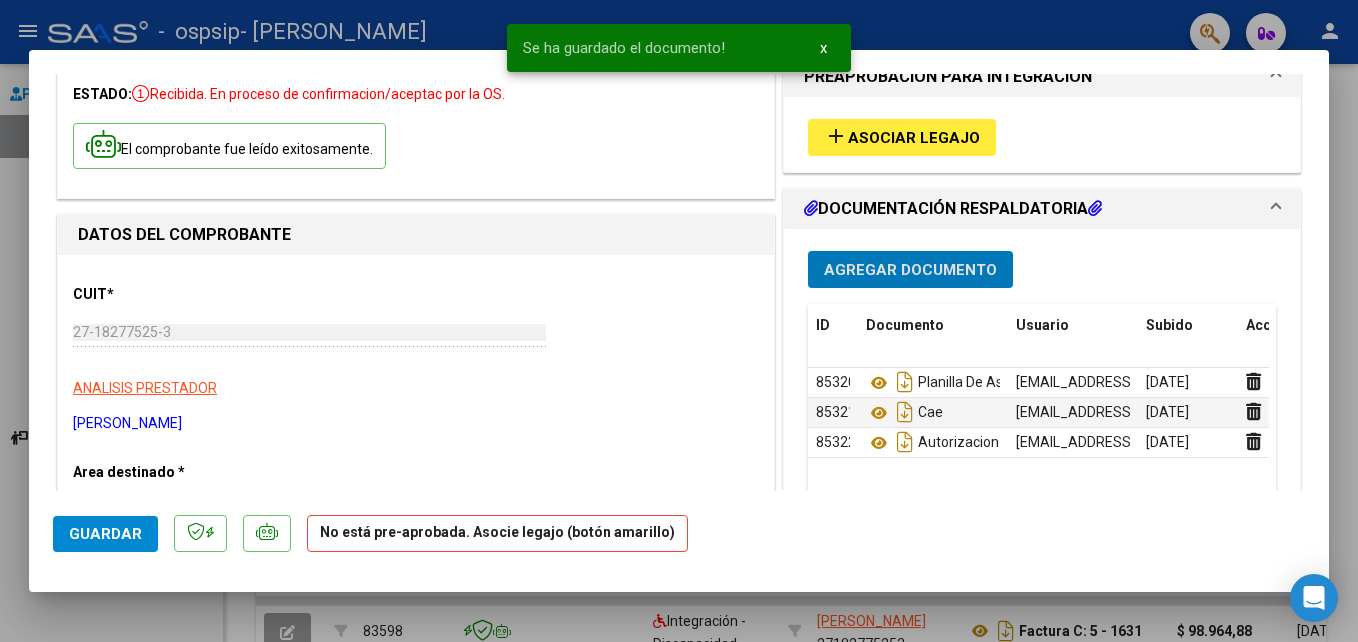 click on "Asociar Legajo" at bounding box center (914, 138) 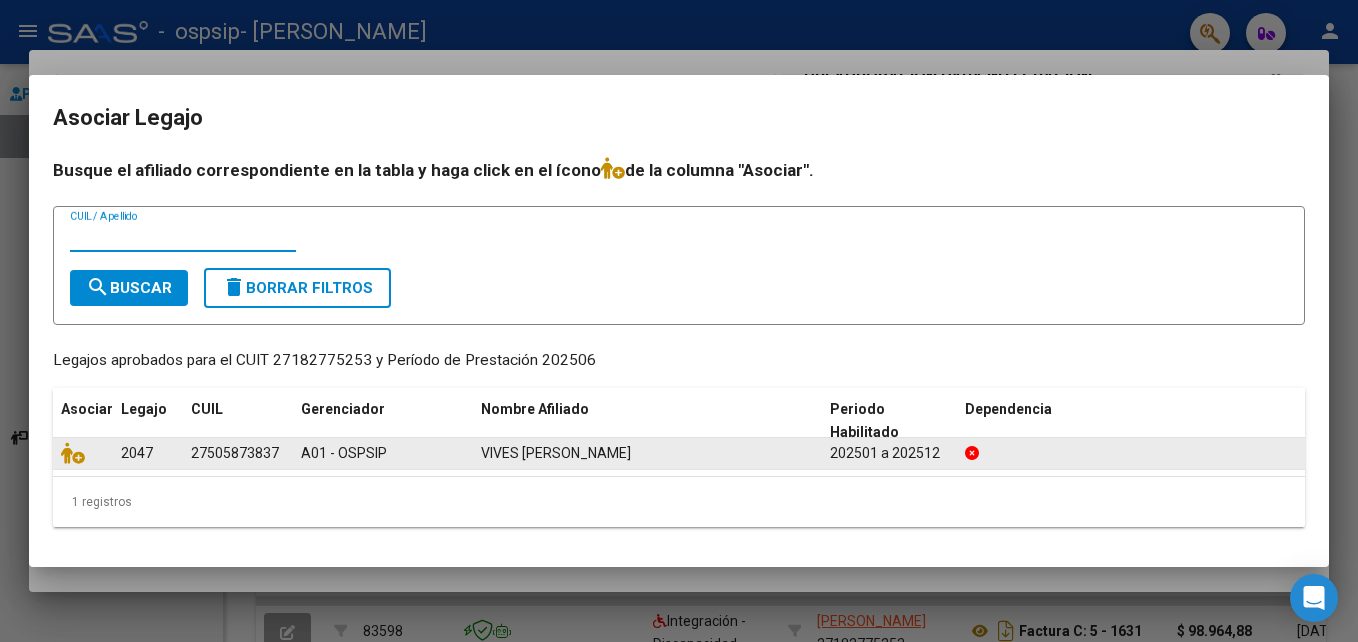 click on "VIVES [PERSON_NAME]" 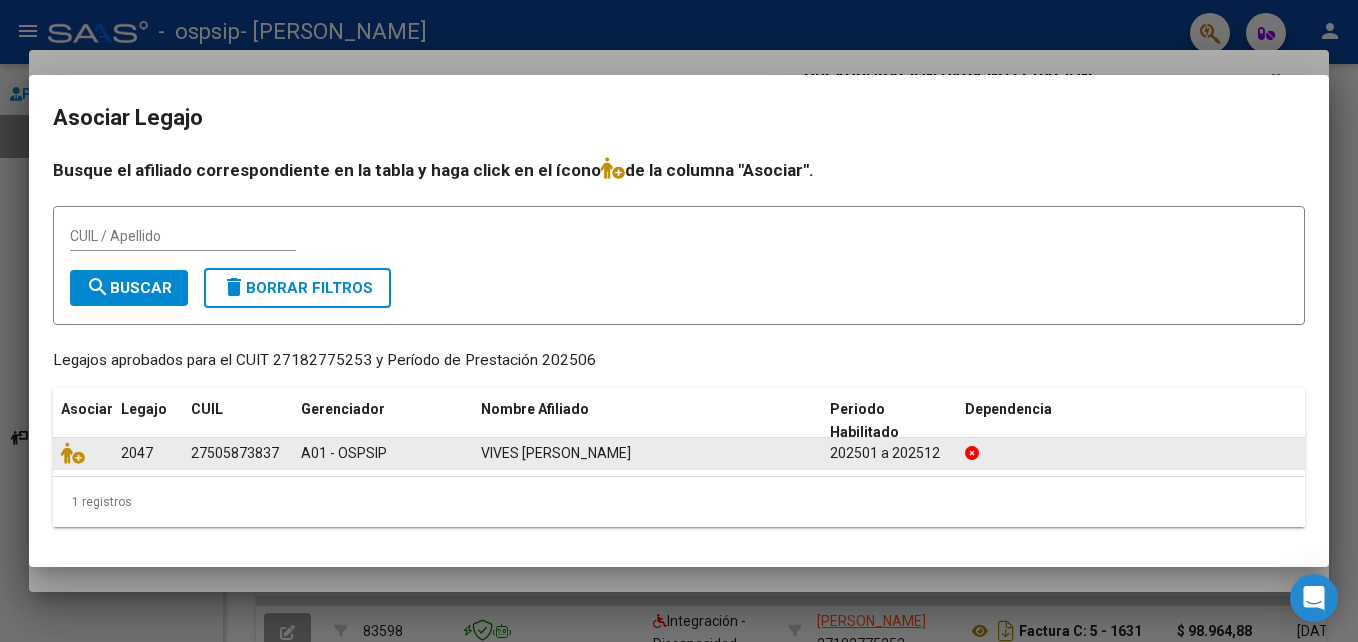 click on "27505873837" 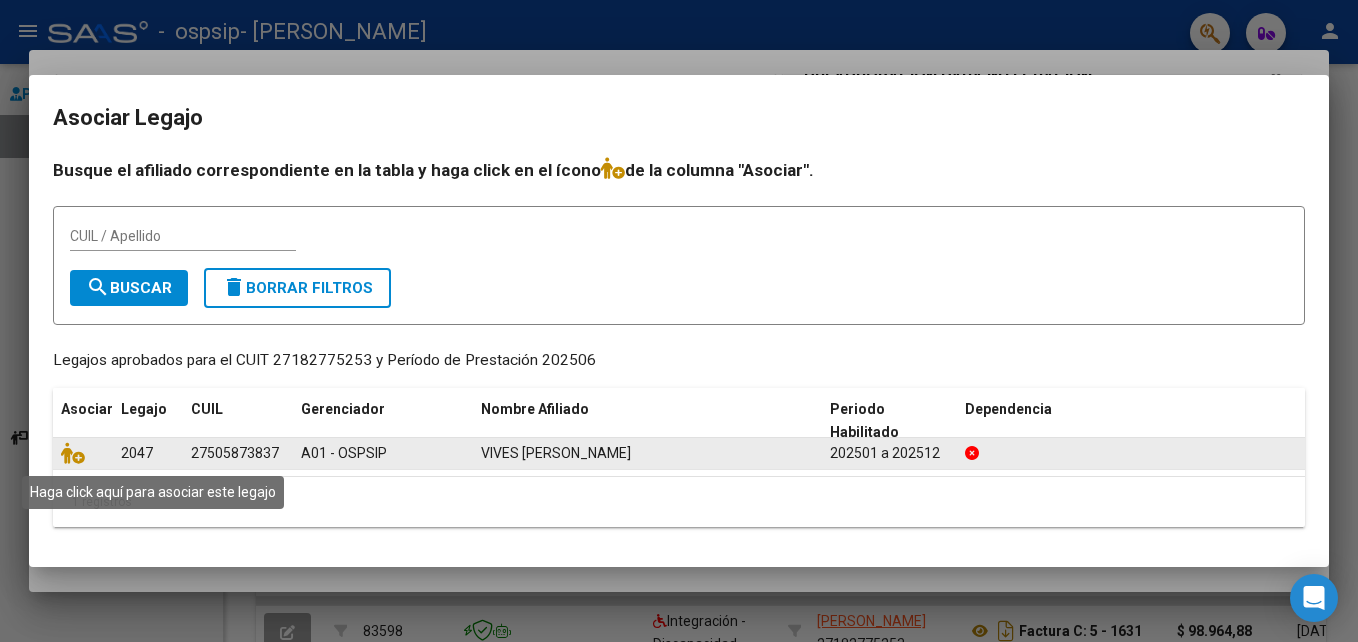 drag, startPoint x: 78, startPoint y: 453, endPoint x: 111, endPoint y: 453, distance: 33 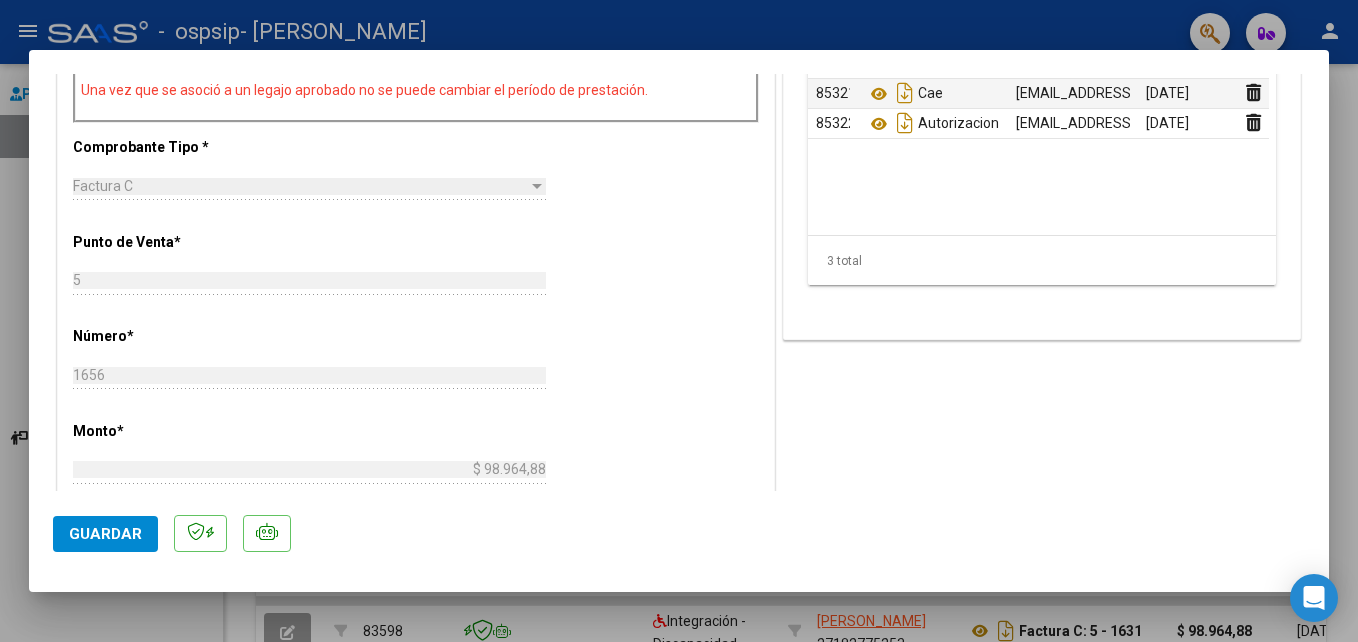 scroll, scrollTop: 600, scrollLeft: 0, axis: vertical 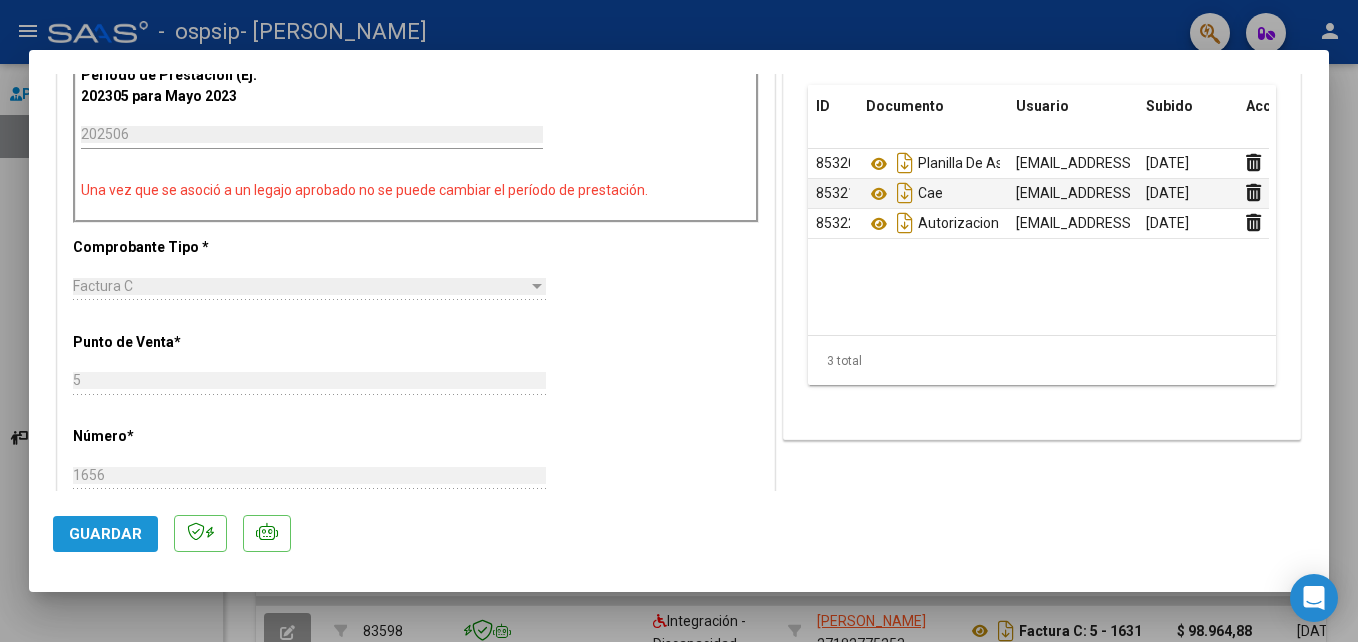 drag, startPoint x: 115, startPoint y: 536, endPoint x: 169, endPoint y: 528, distance: 54.589375 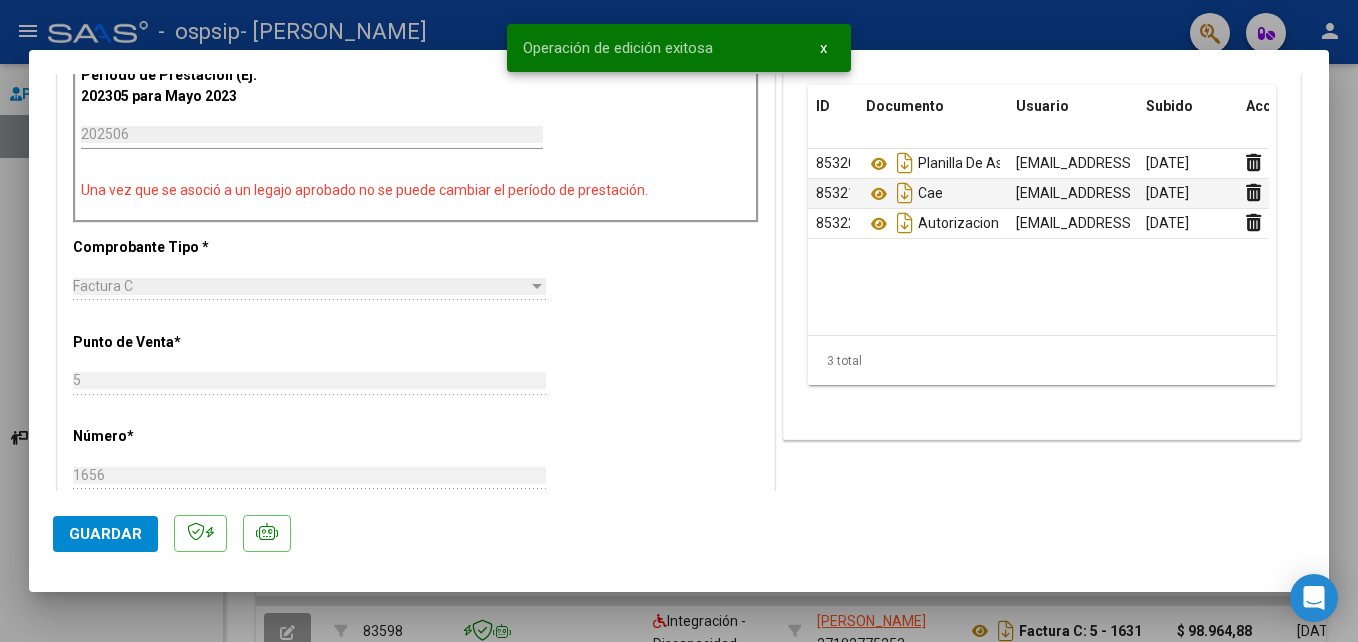 click on "x" at bounding box center [823, 48] 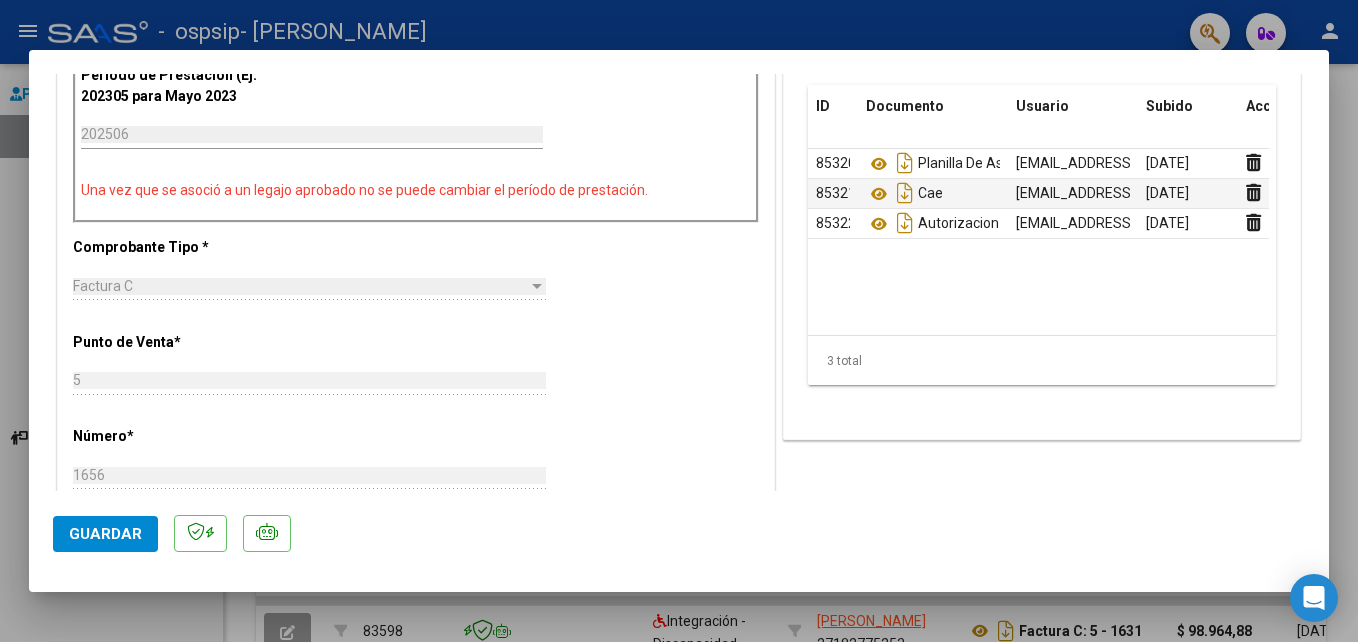 click at bounding box center [679, 321] 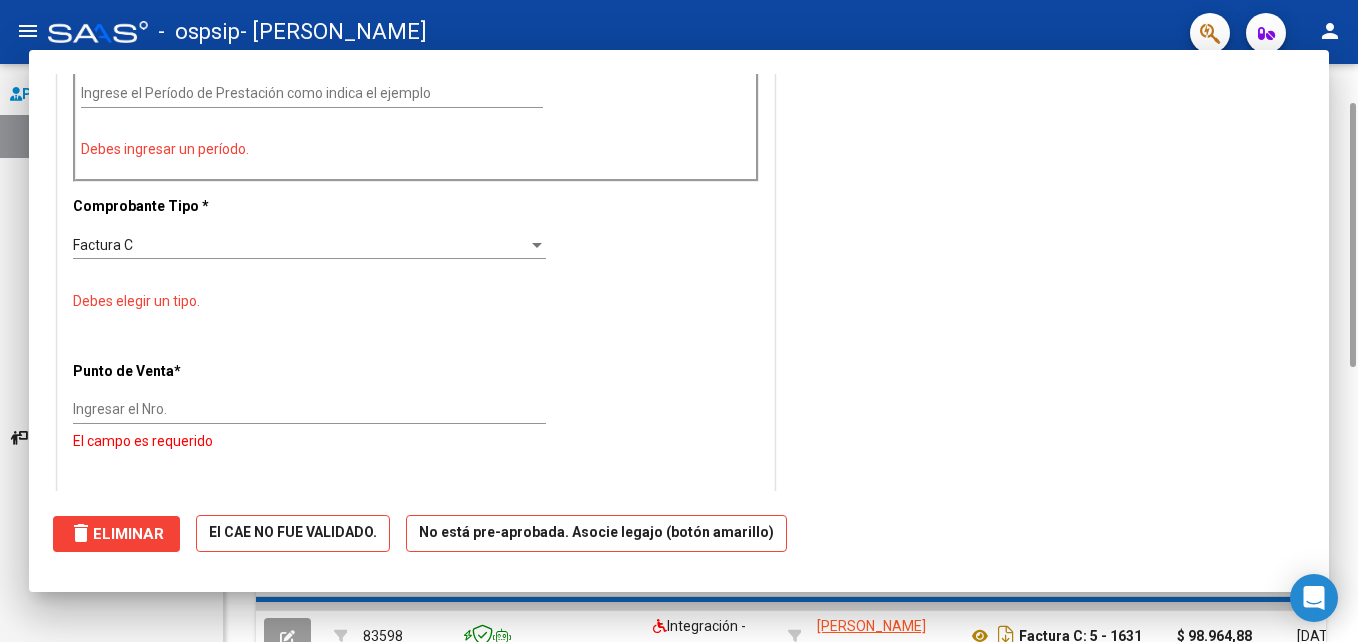 scroll, scrollTop: 0, scrollLeft: 0, axis: both 